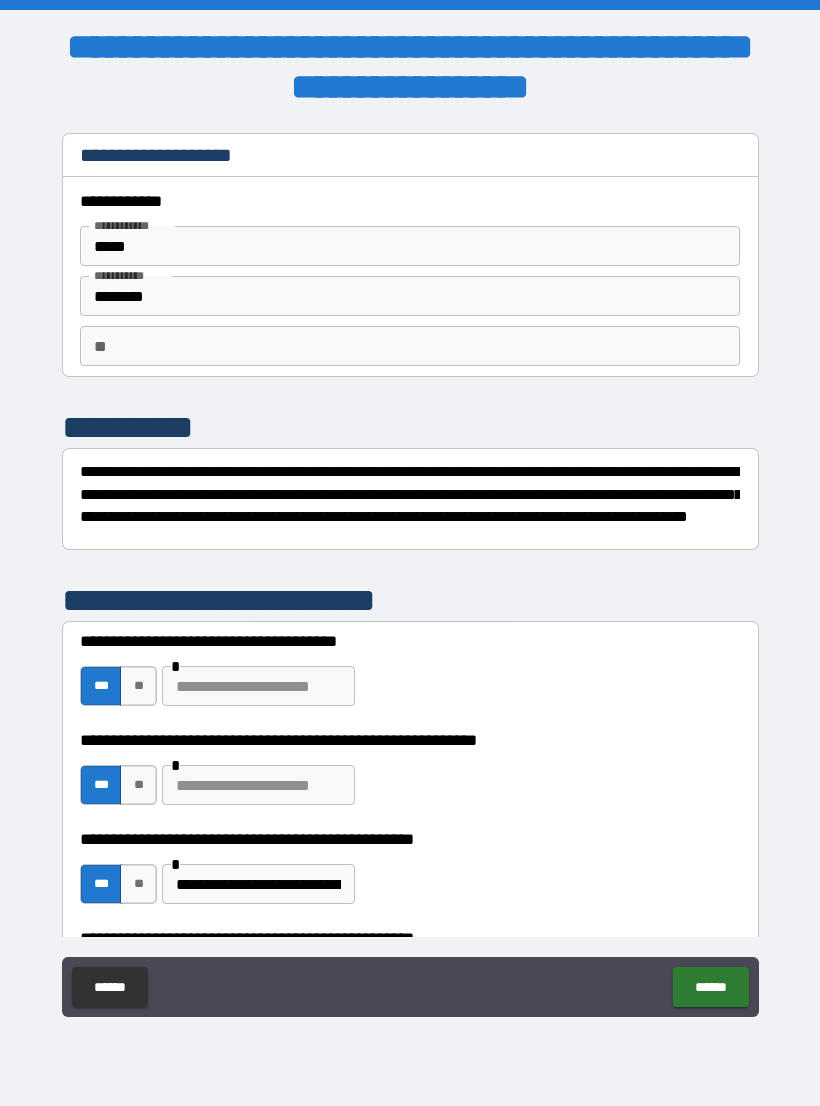 scroll, scrollTop: 31, scrollLeft: 0, axis: vertical 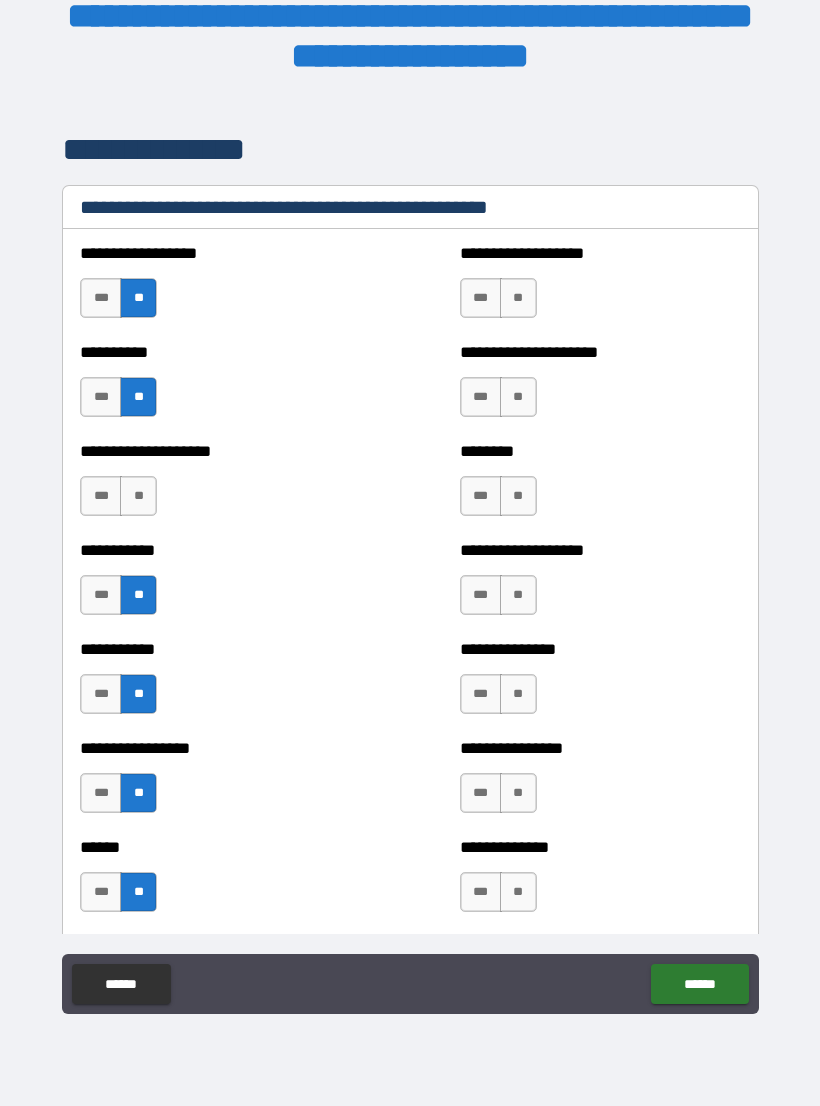click on "**" at bounding box center [518, 298] 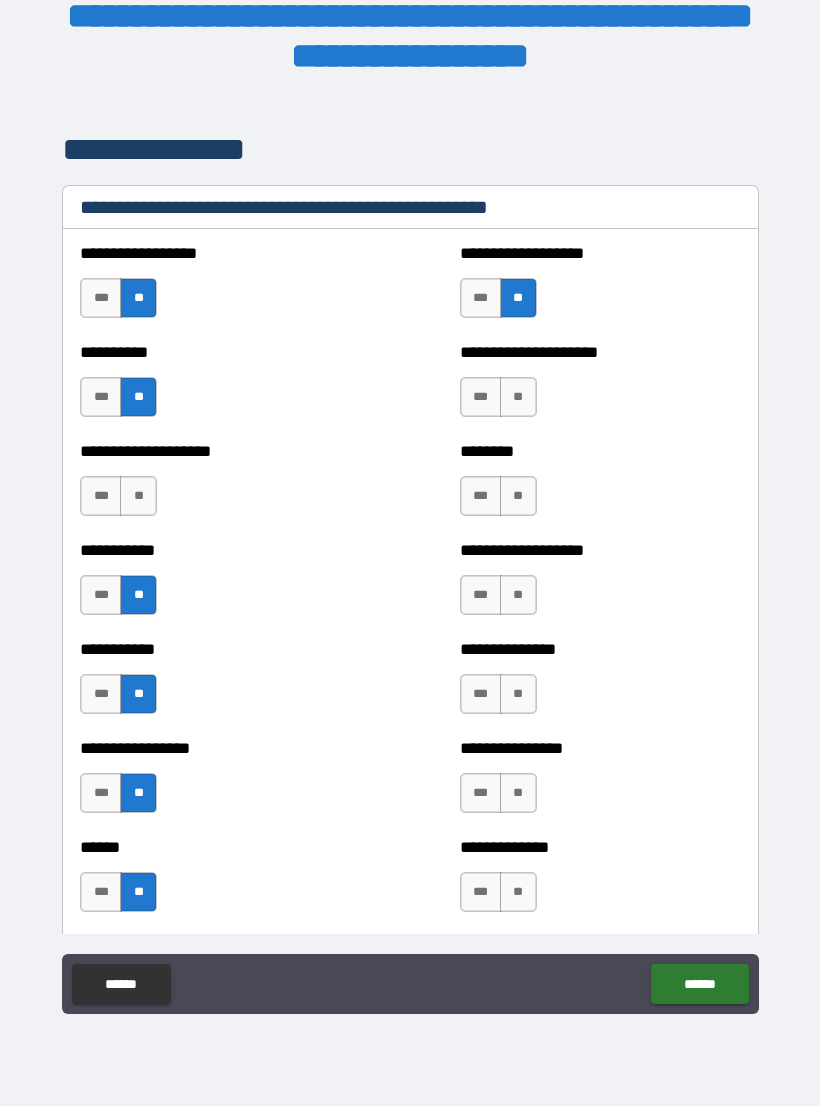 click on "**" at bounding box center (518, 397) 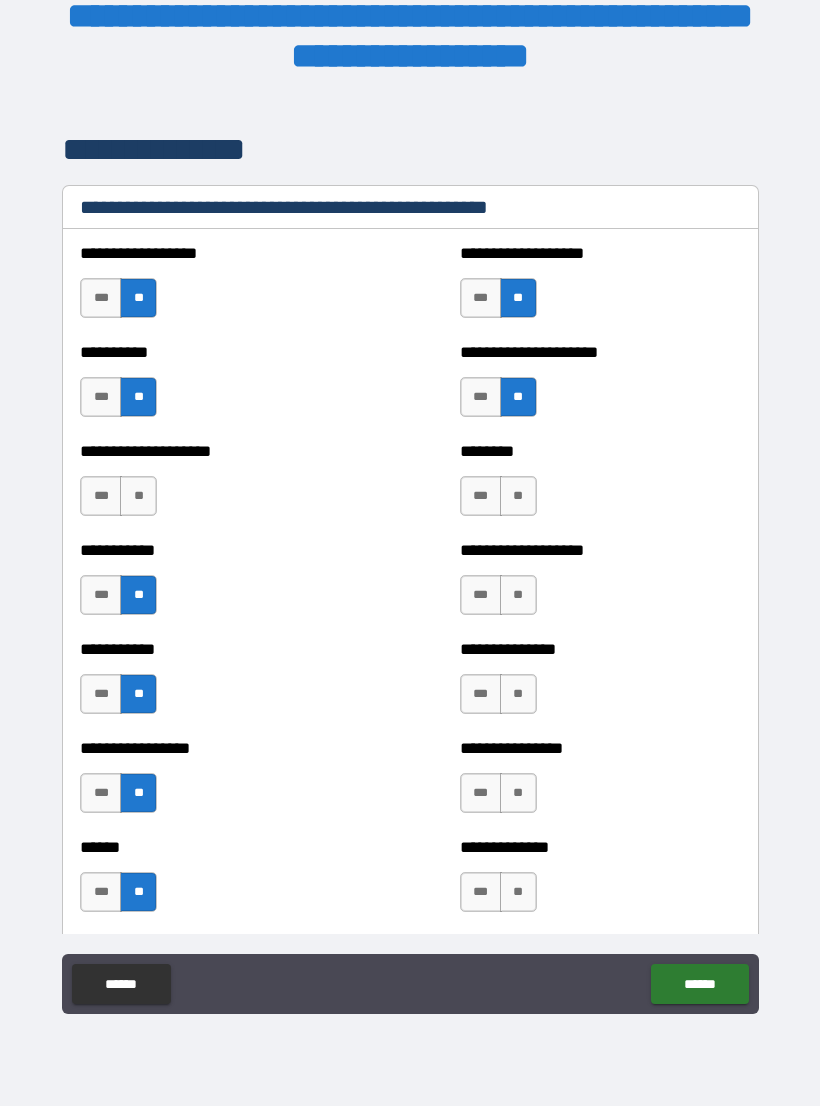click on "**" at bounding box center [518, 496] 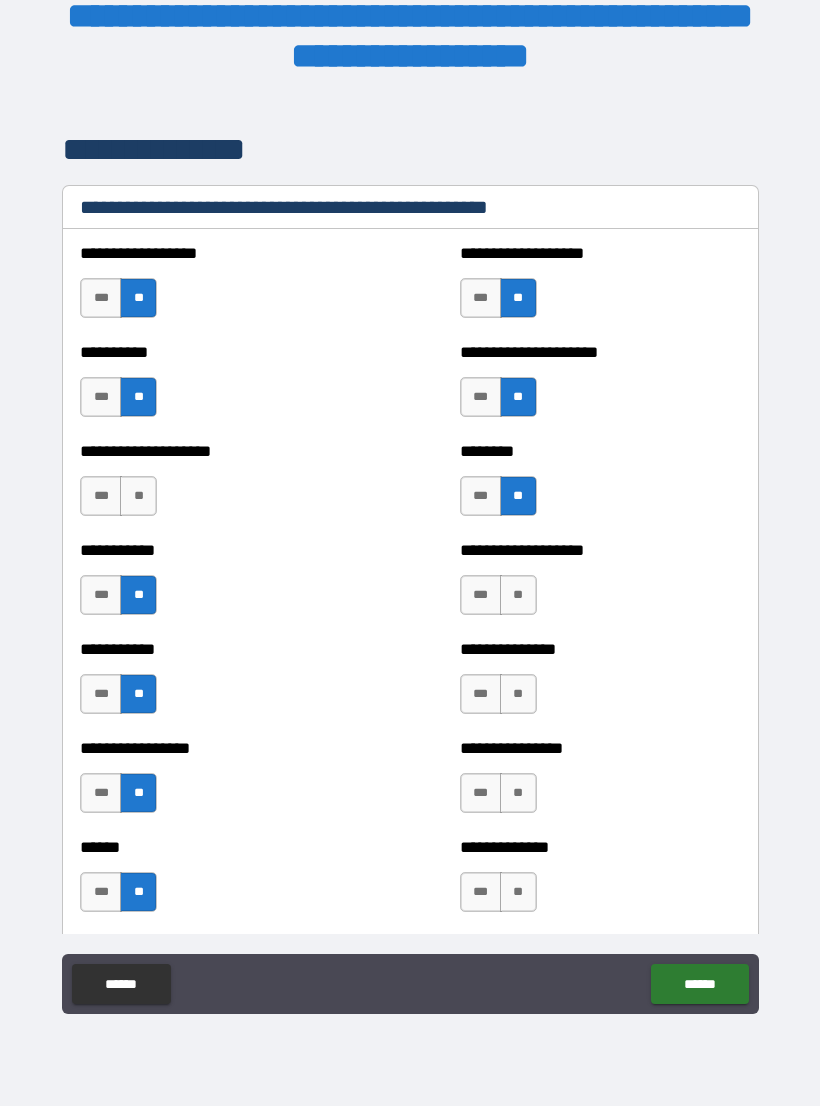click on "**********" at bounding box center [600, 585] 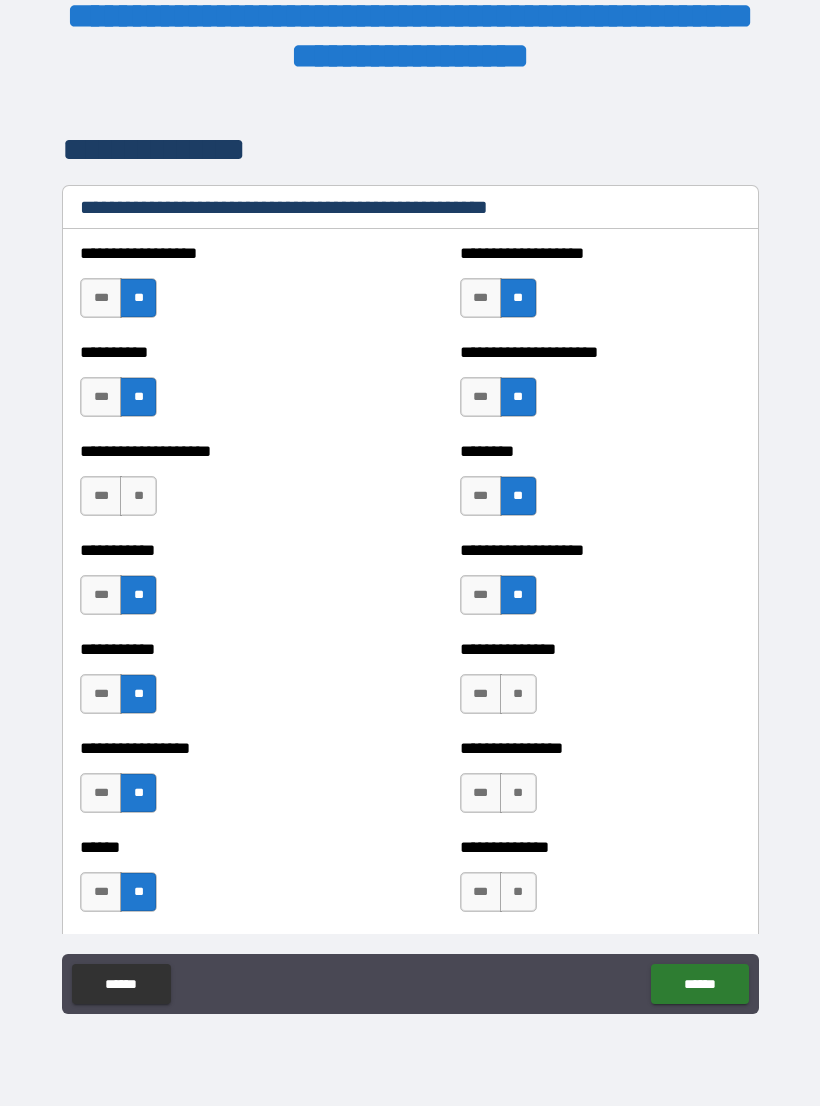 click on "**" at bounding box center [518, 694] 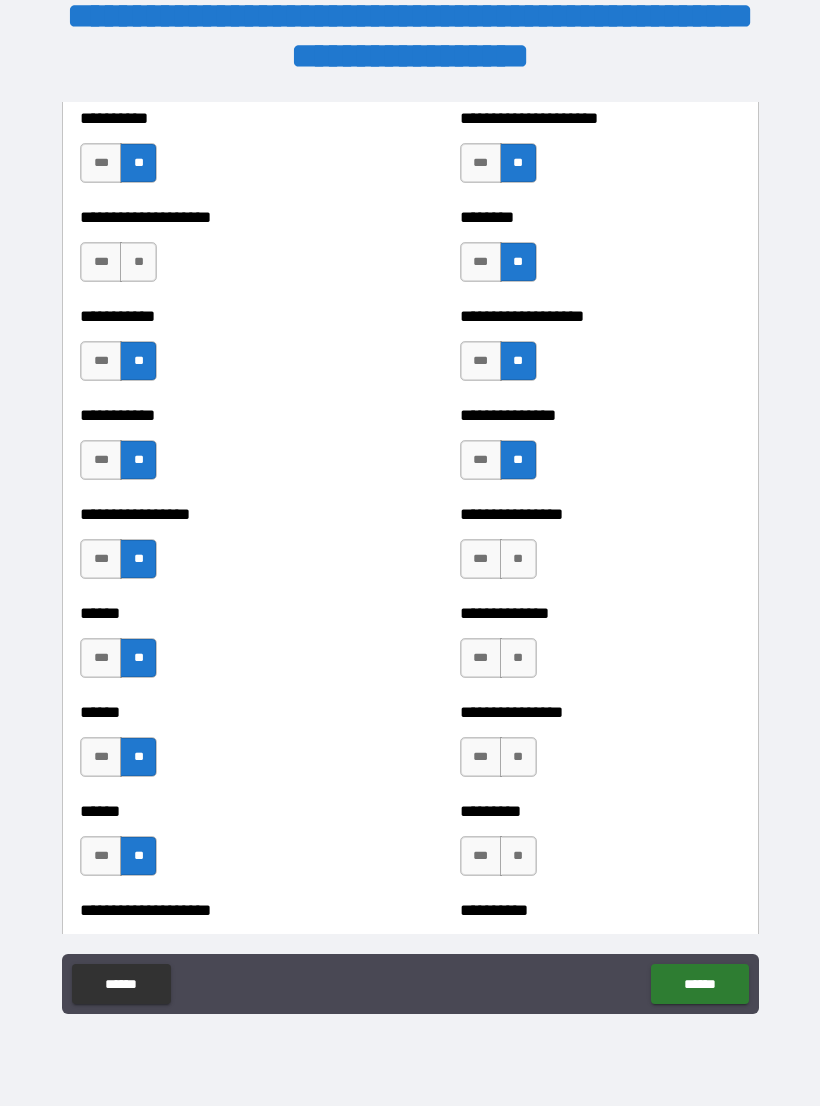 scroll, scrollTop: 2661, scrollLeft: 0, axis: vertical 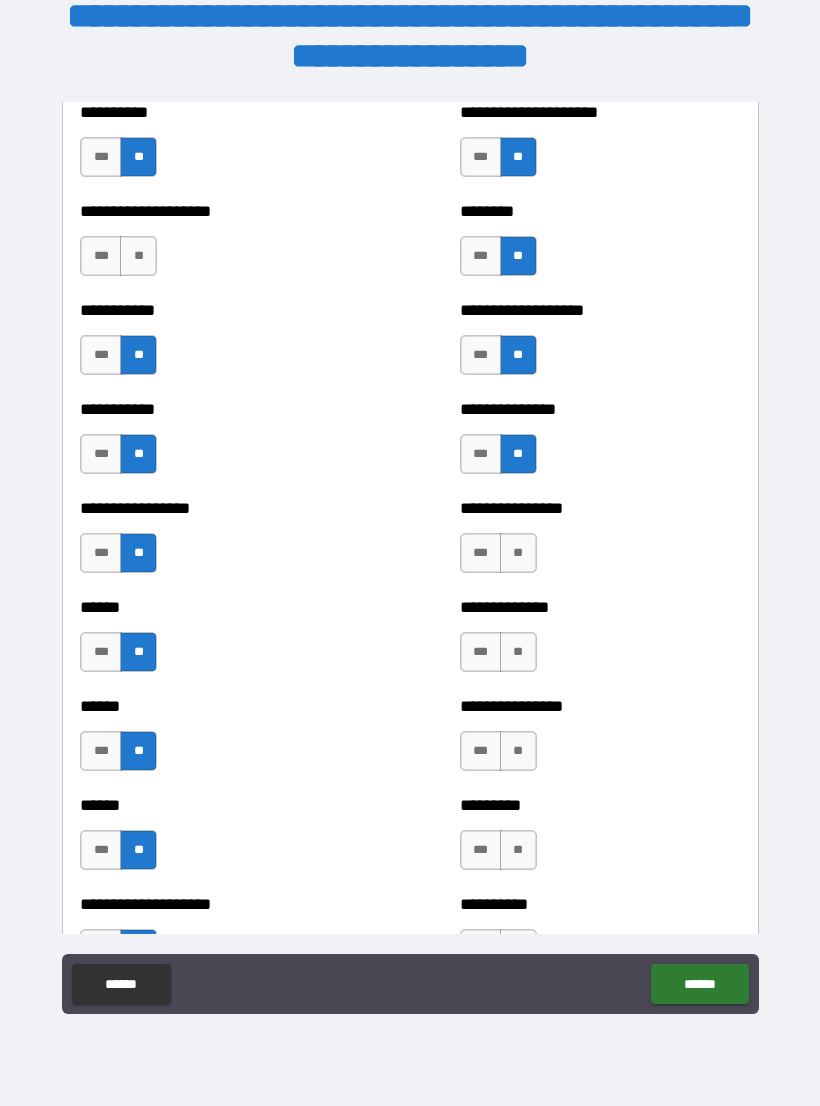 click on "**" at bounding box center (518, 652) 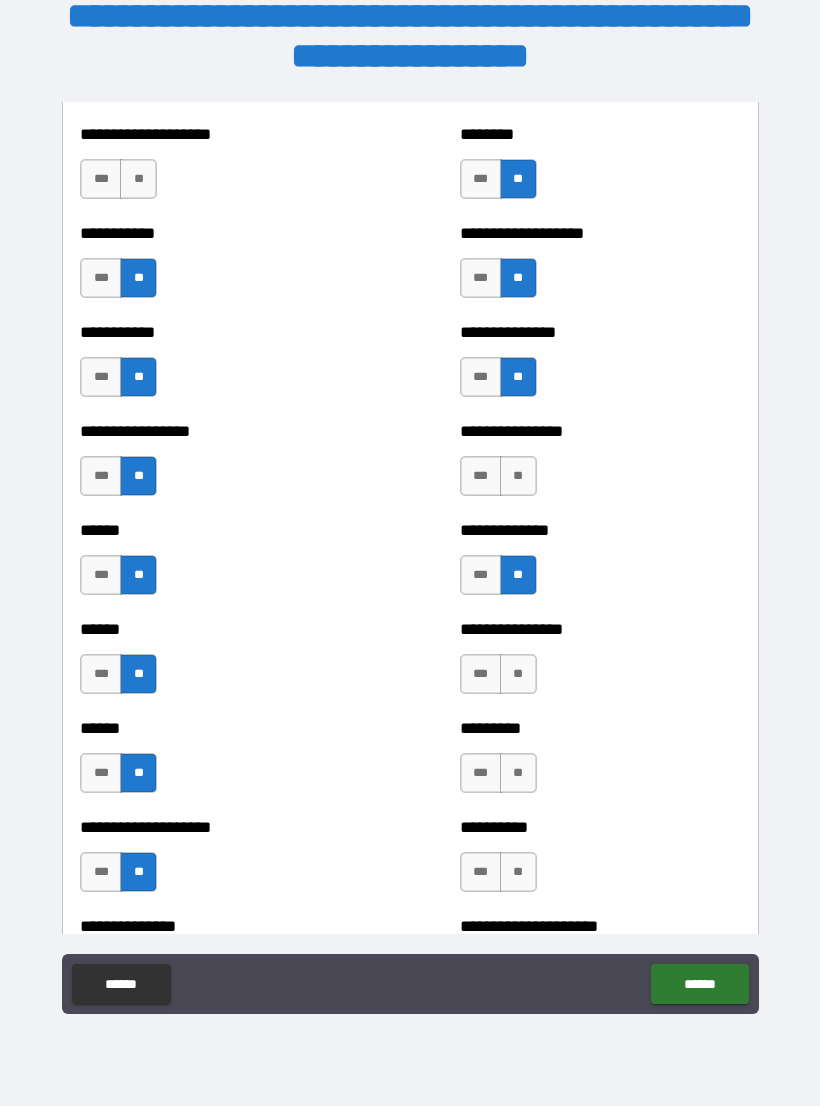 scroll, scrollTop: 2851, scrollLeft: 0, axis: vertical 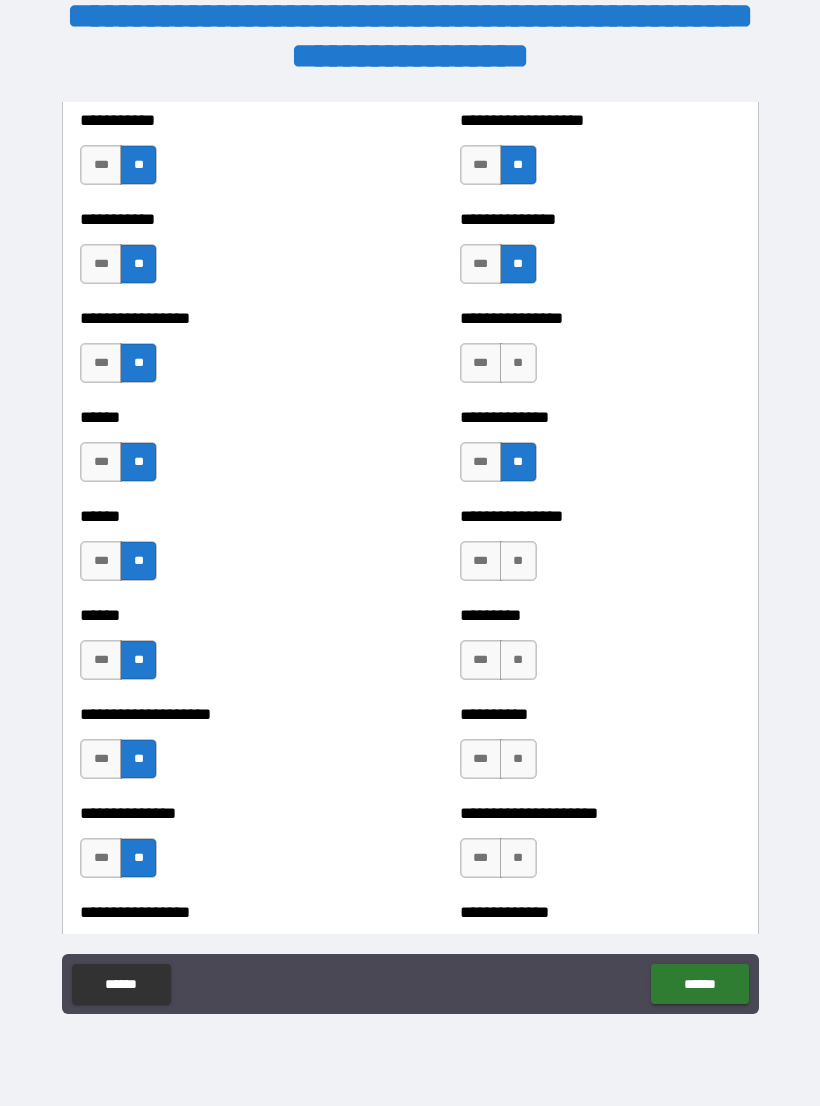 click on "**" at bounding box center (518, 561) 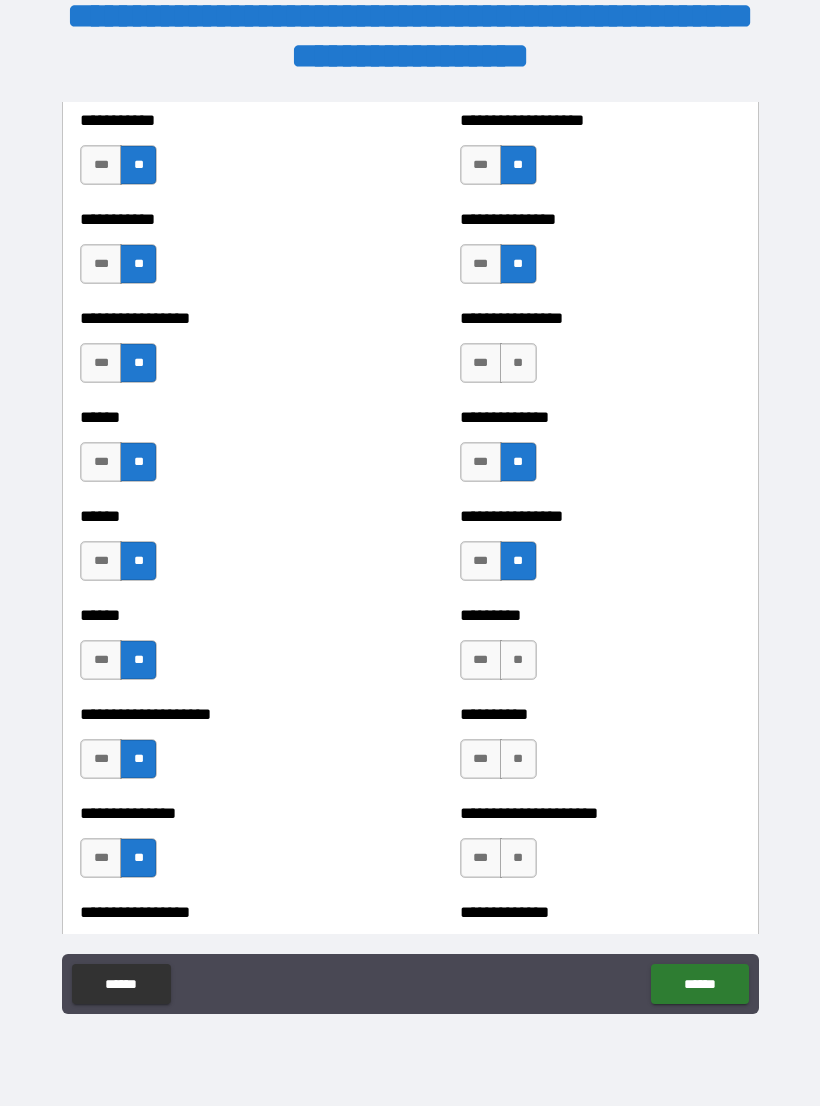 click on "**" at bounding box center [518, 660] 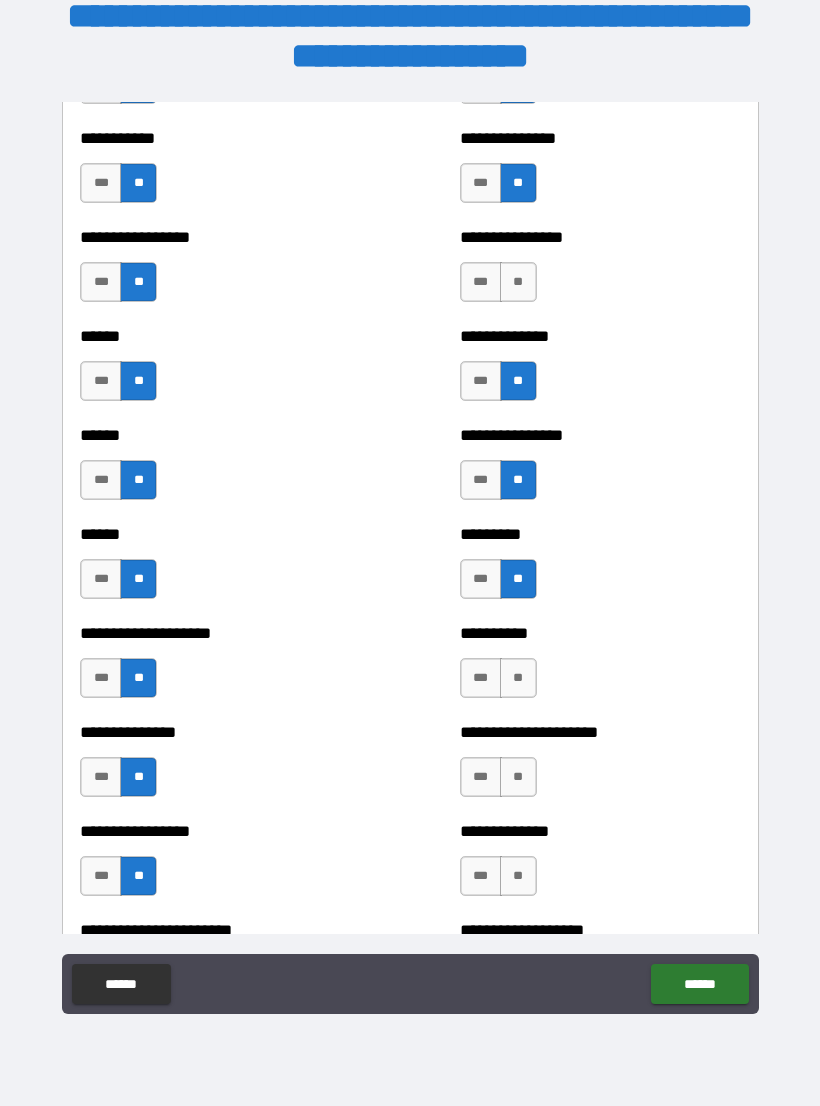 scroll, scrollTop: 2991, scrollLeft: 0, axis: vertical 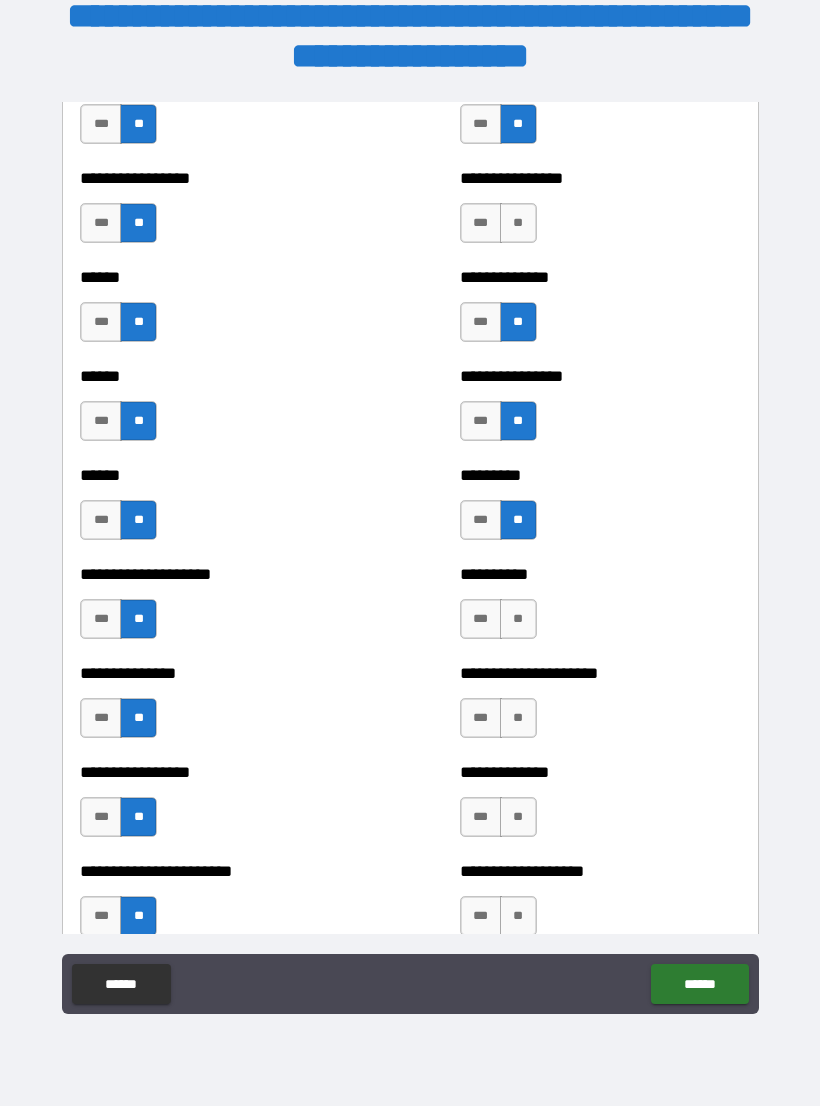 click on "**" at bounding box center (518, 619) 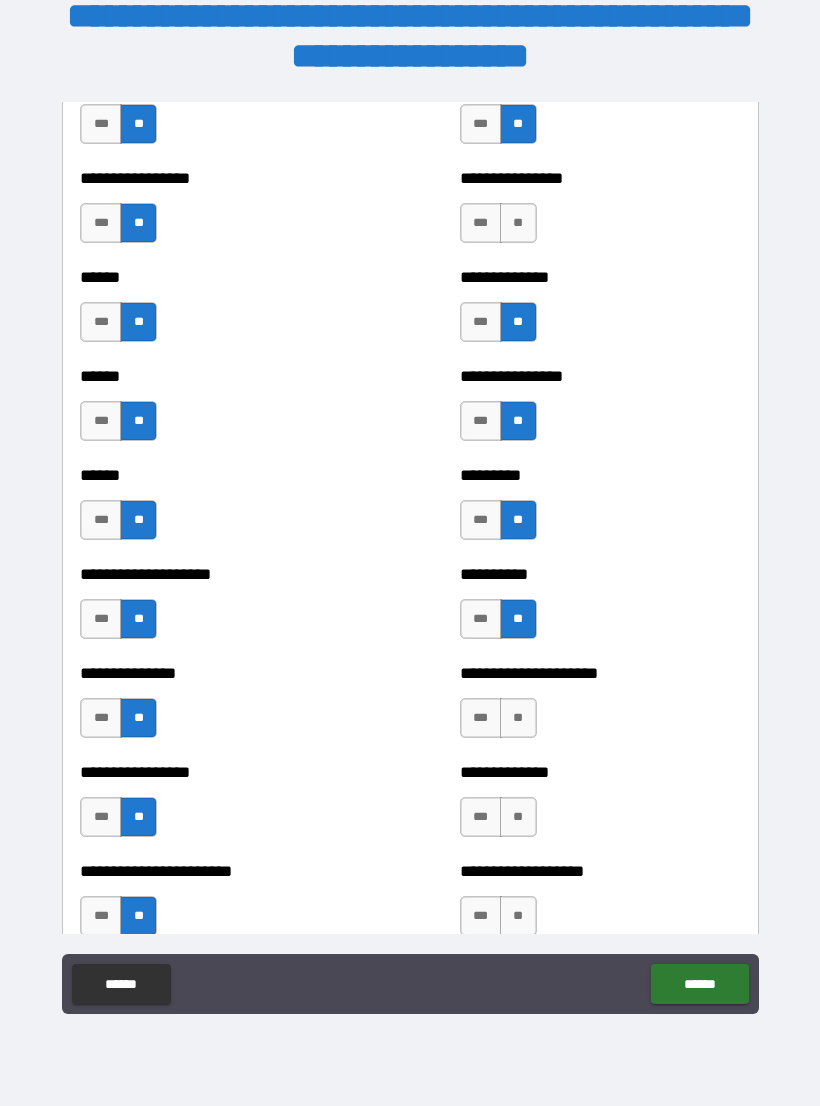 click on "**" at bounding box center [518, 718] 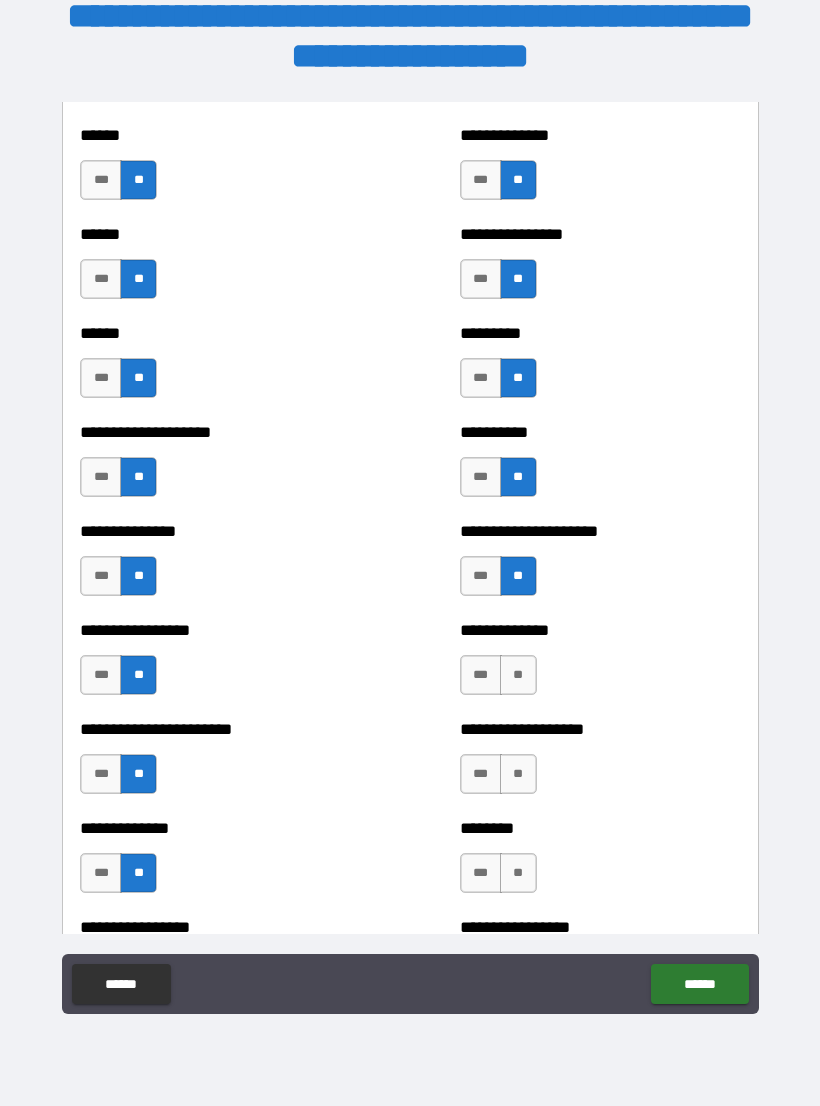click on "**" at bounding box center [518, 675] 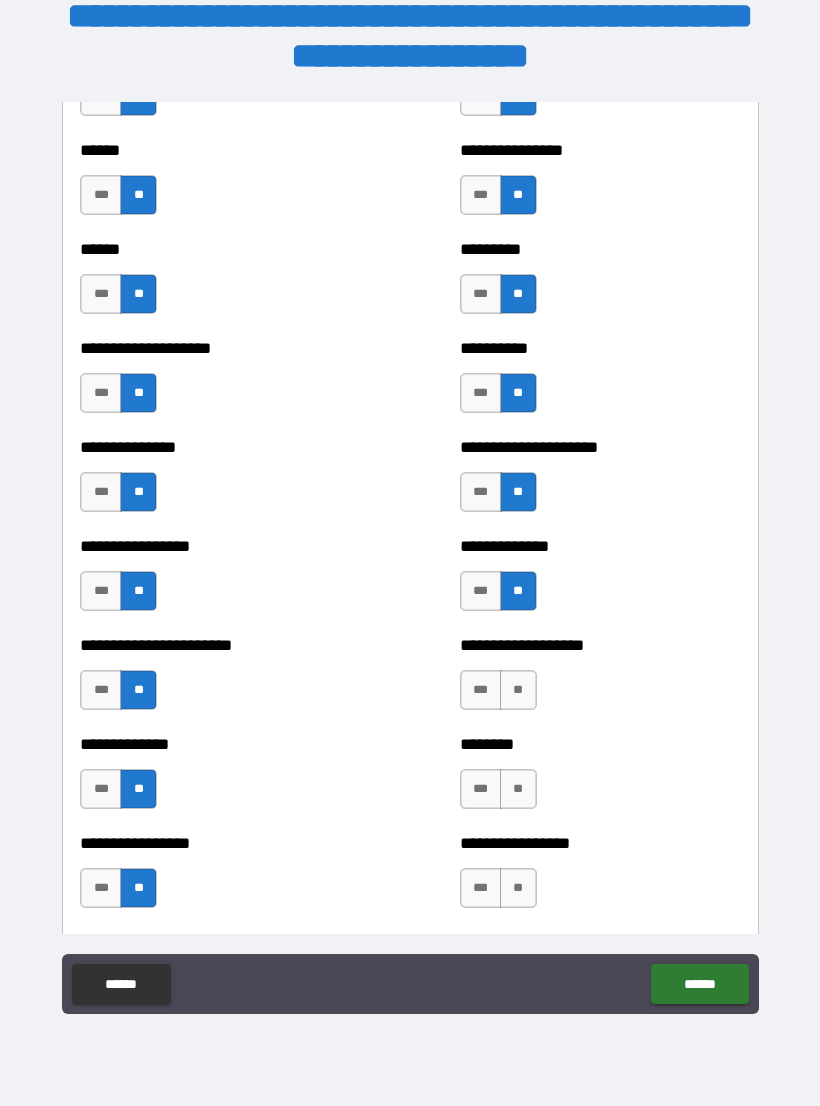 scroll, scrollTop: 3307, scrollLeft: 0, axis: vertical 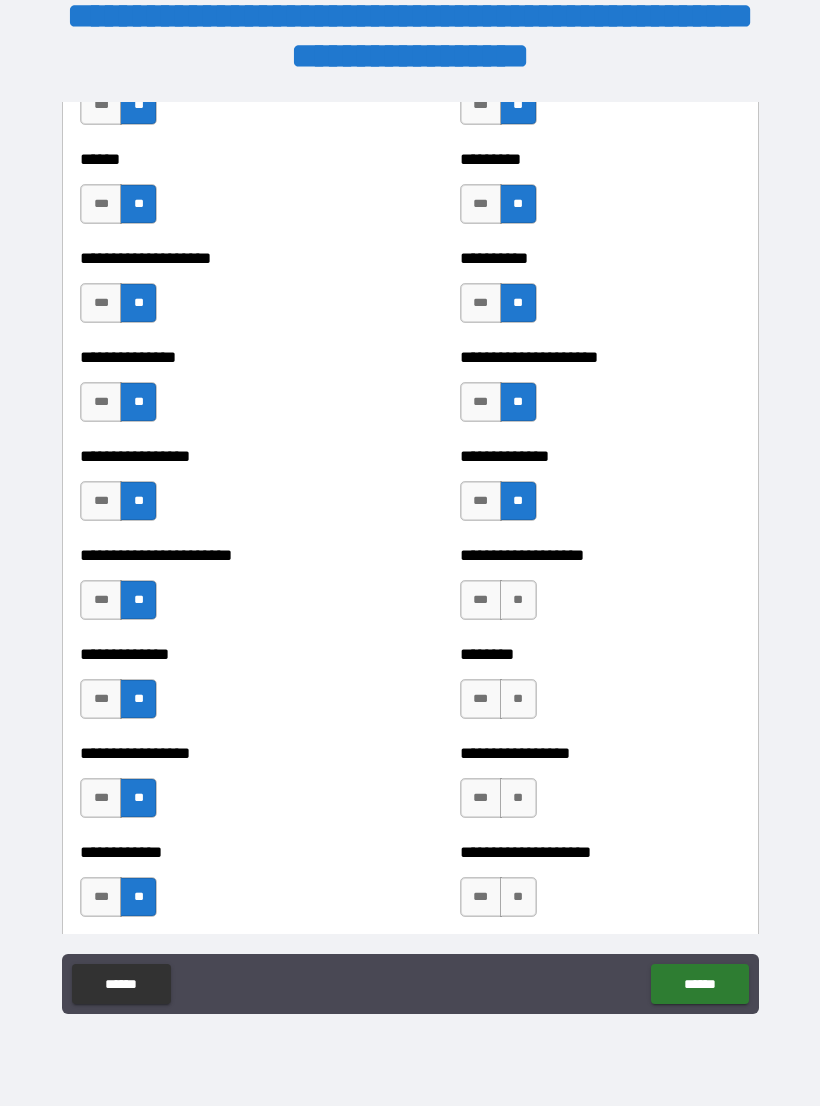 click on "**" at bounding box center [518, 600] 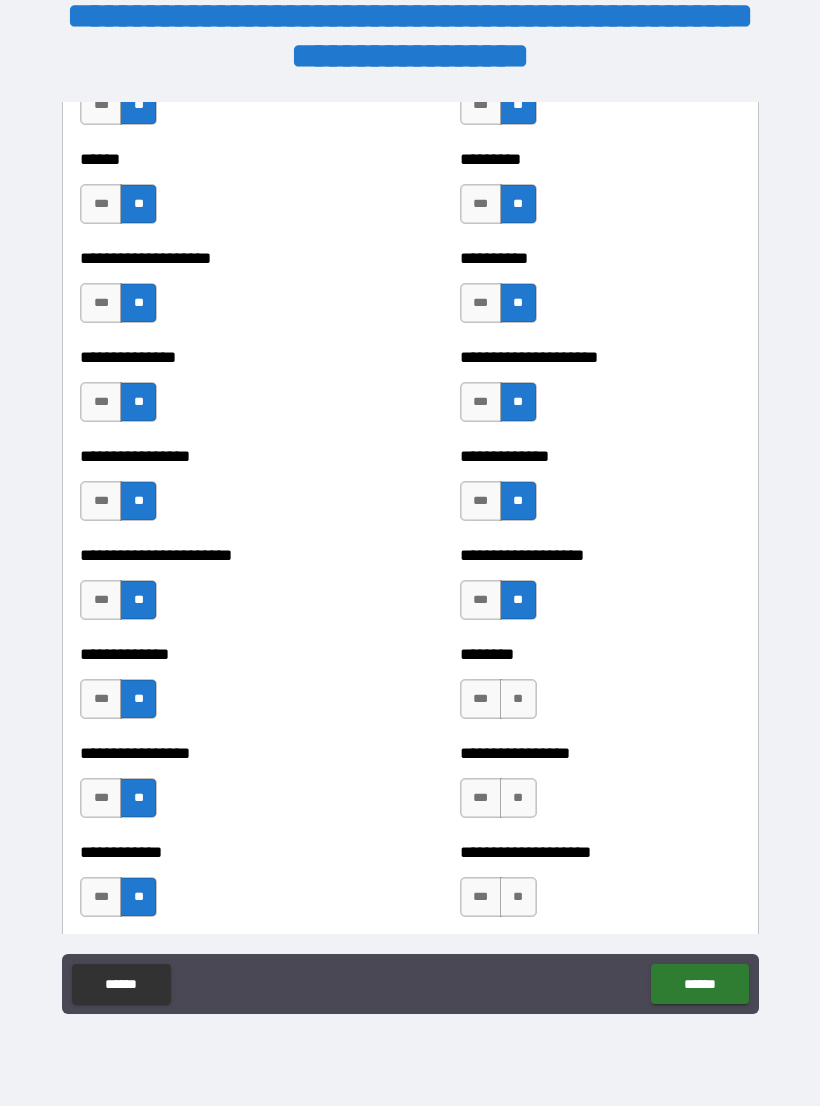 click on "**" at bounding box center (518, 699) 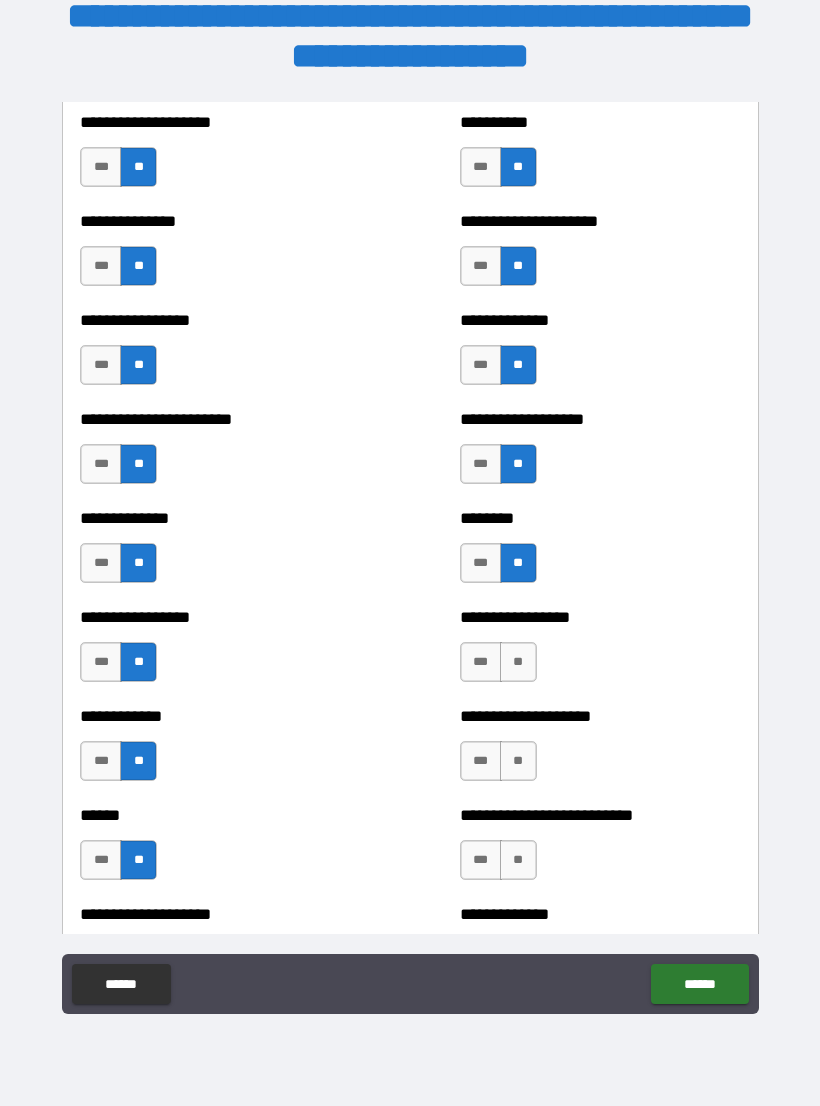 click on "**" at bounding box center [518, 662] 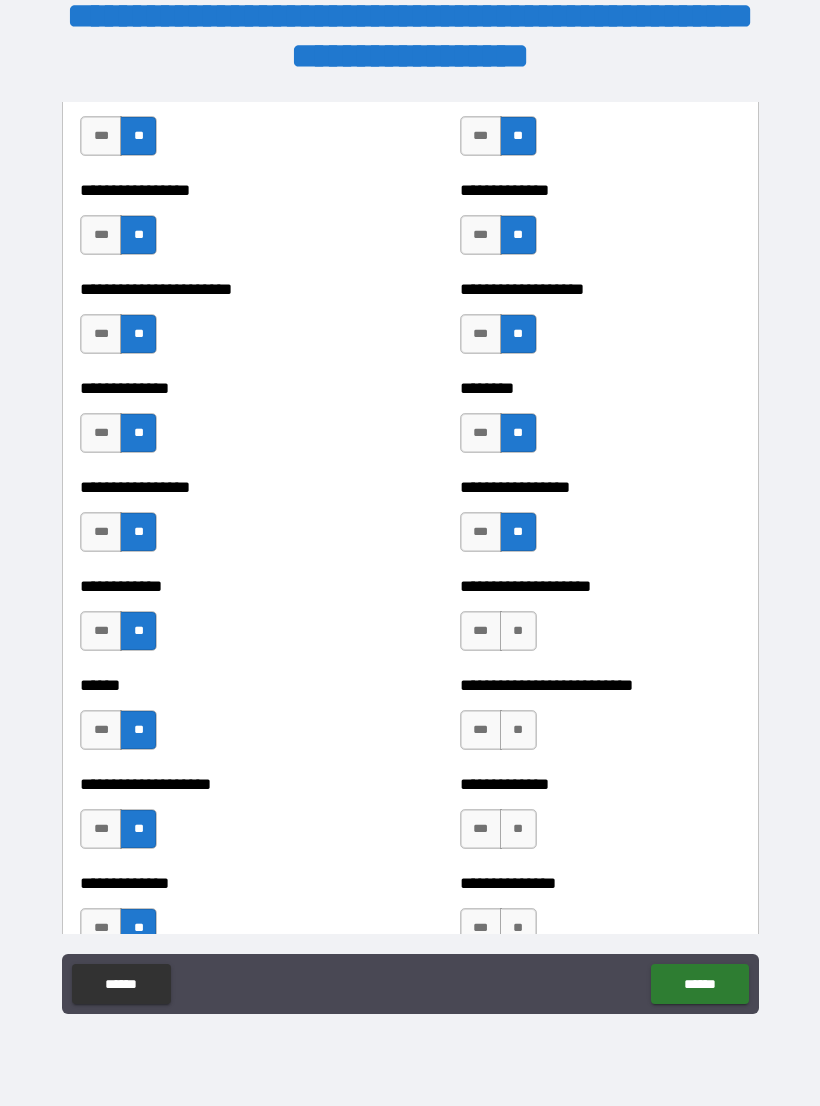 click on "**" at bounding box center (518, 631) 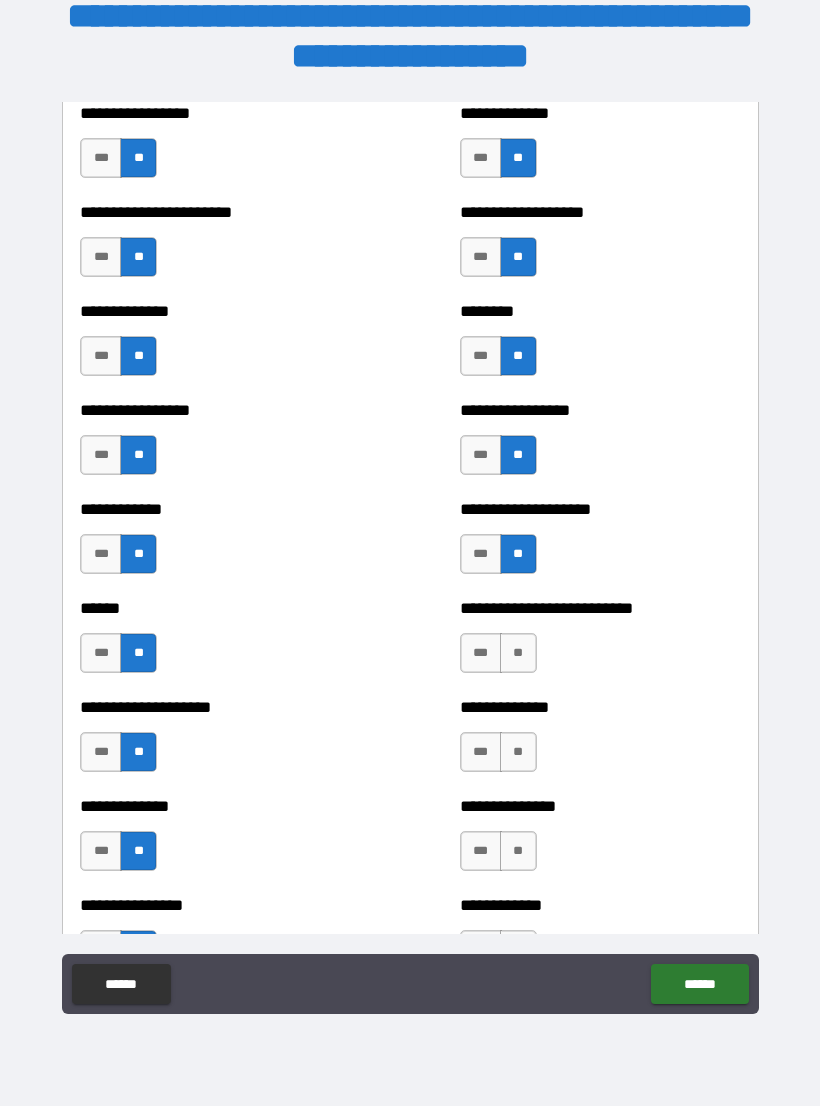 scroll, scrollTop: 3698, scrollLeft: 0, axis: vertical 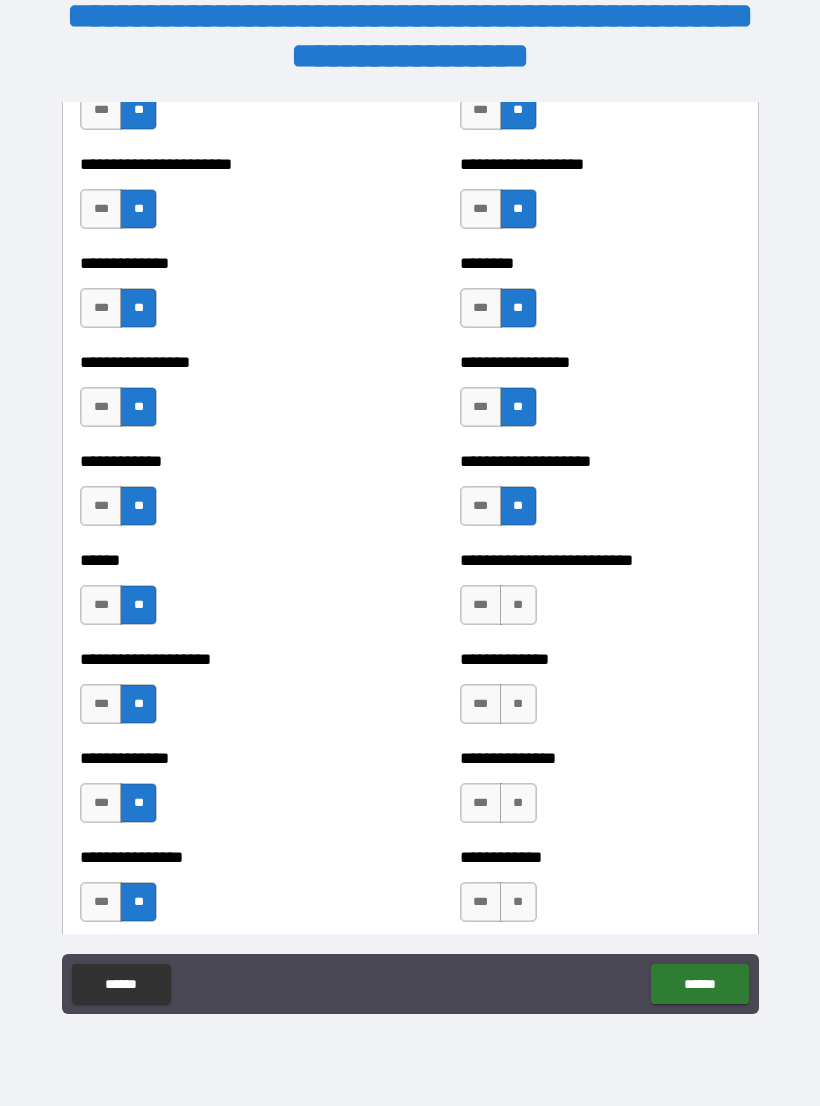 click on "**" at bounding box center [518, 605] 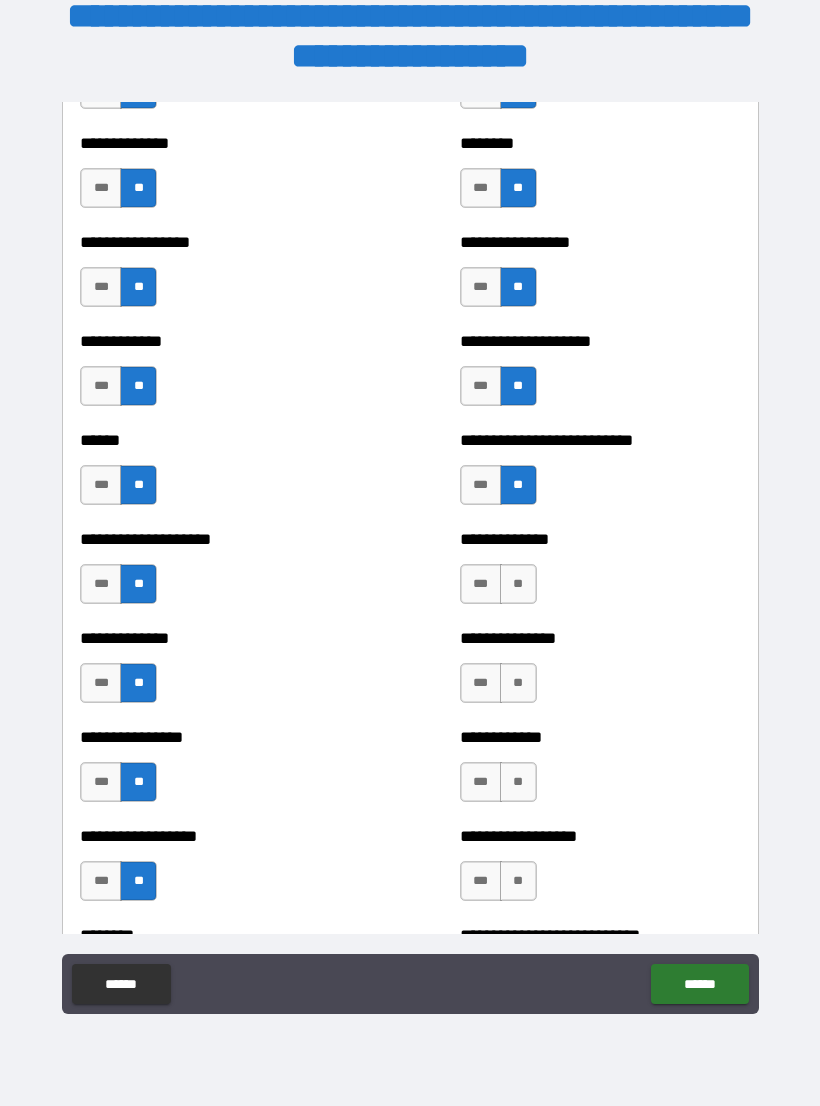 click on "**" at bounding box center (518, 584) 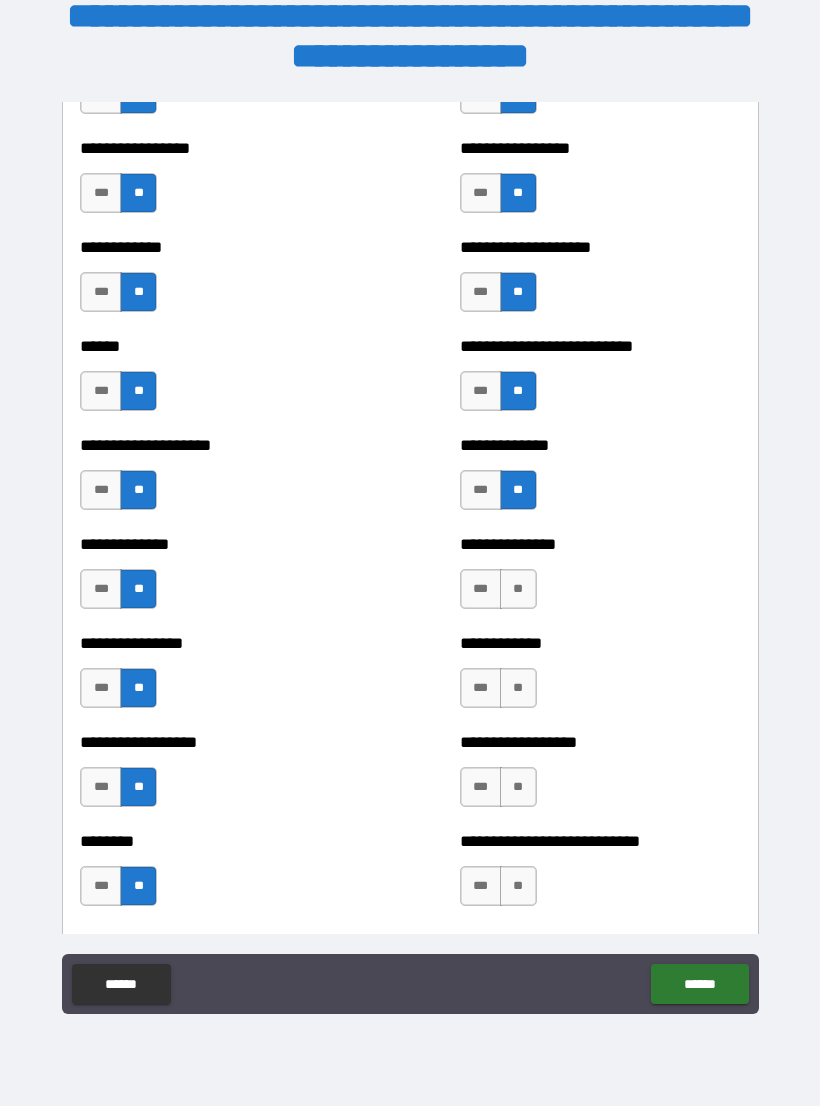 scroll, scrollTop: 3932, scrollLeft: 0, axis: vertical 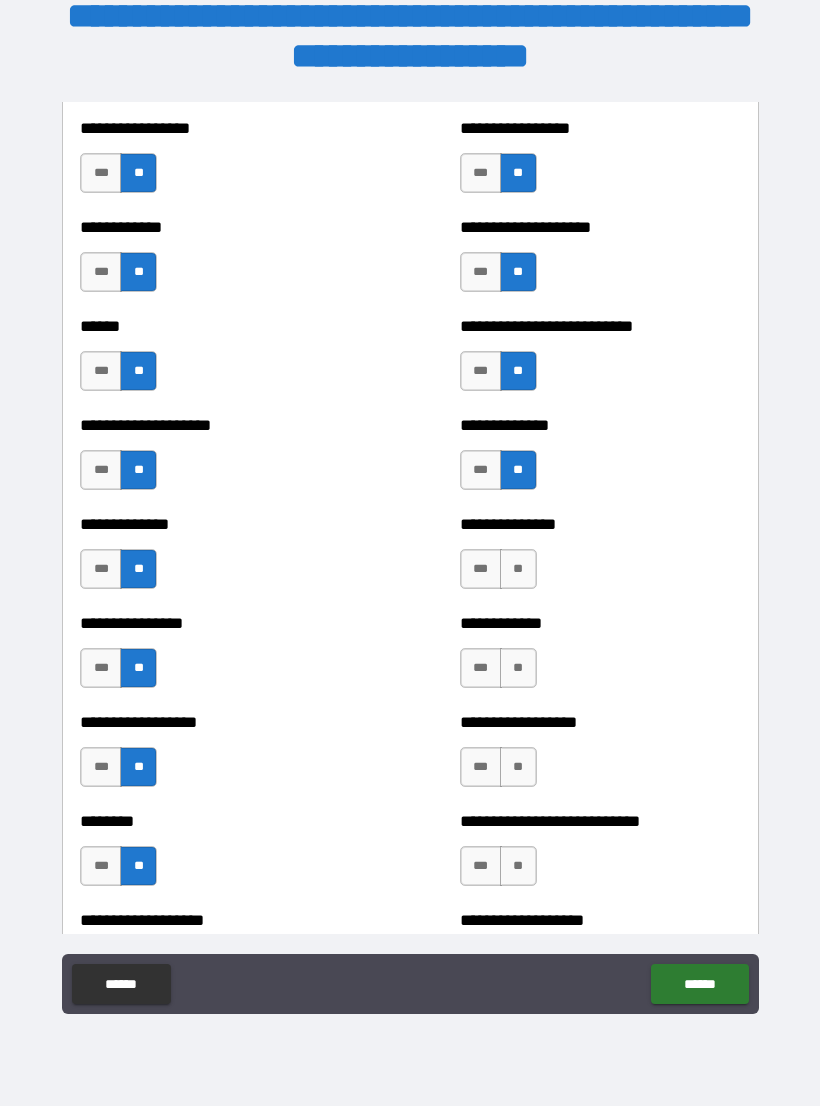 click on "**" at bounding box center [518, 569] 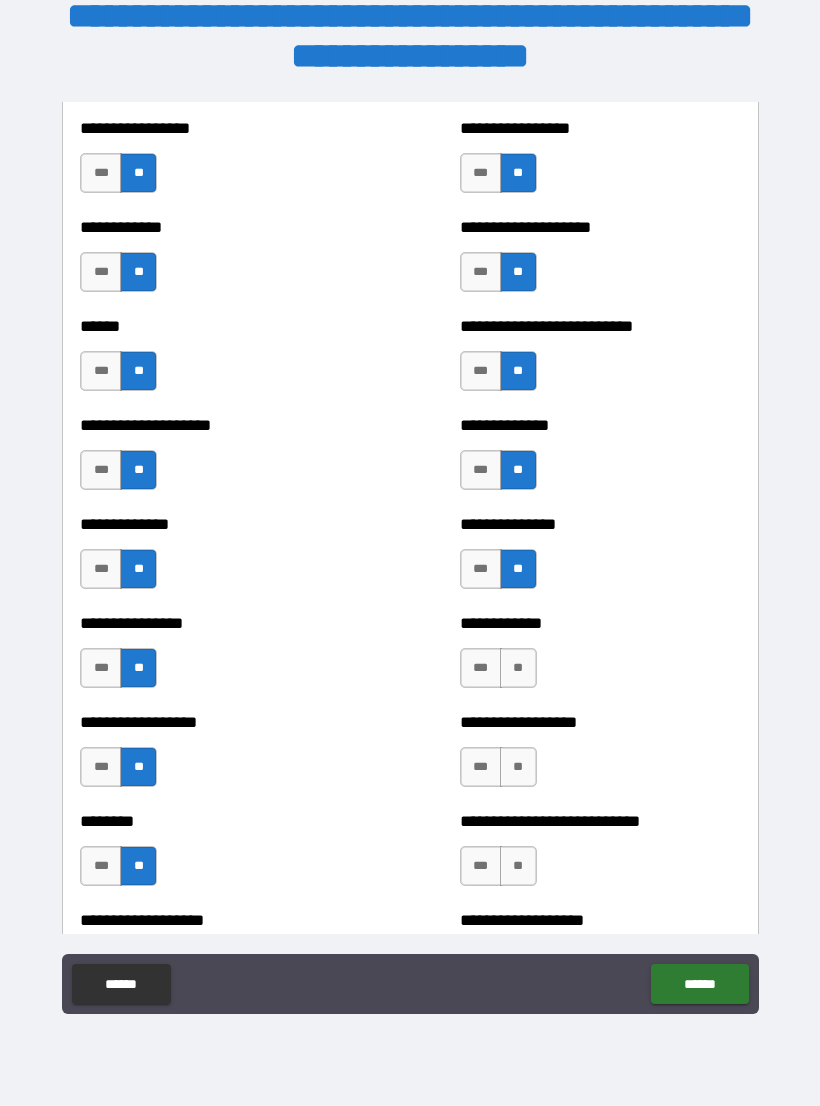 click on "**********" at bounding box center (600, 658) 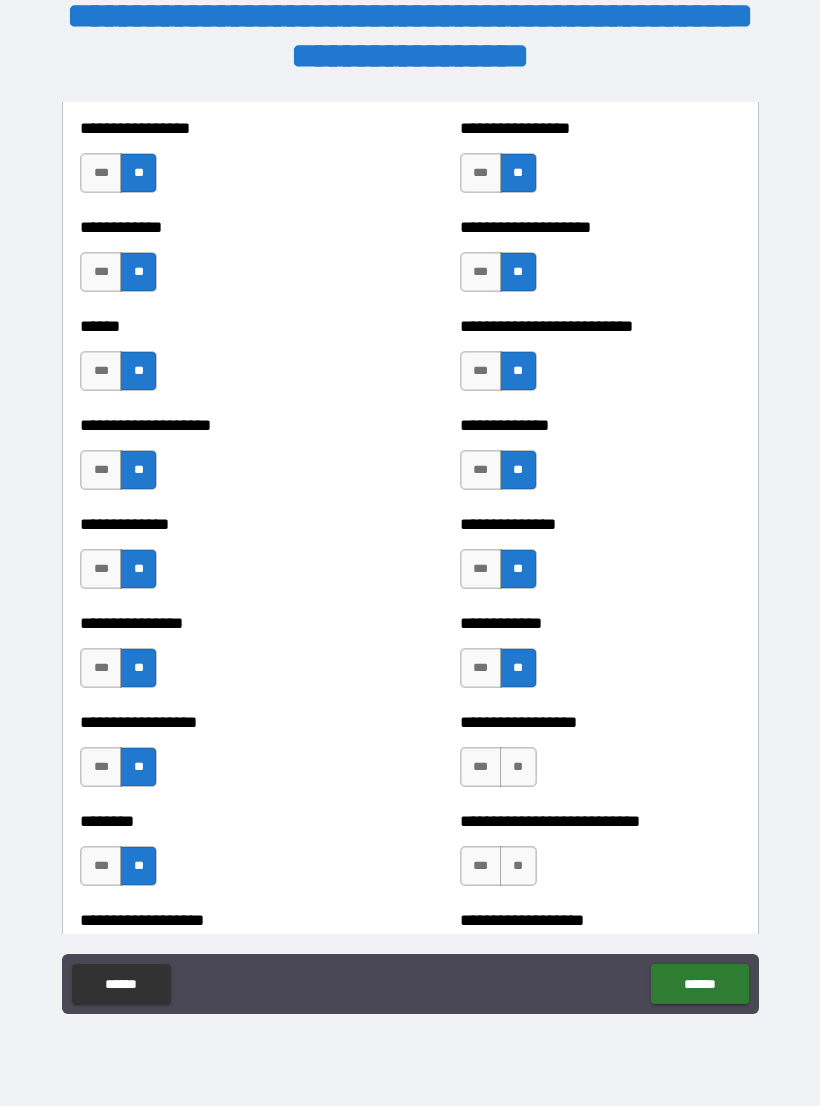 click on "**" at bounding box center [518, 767] 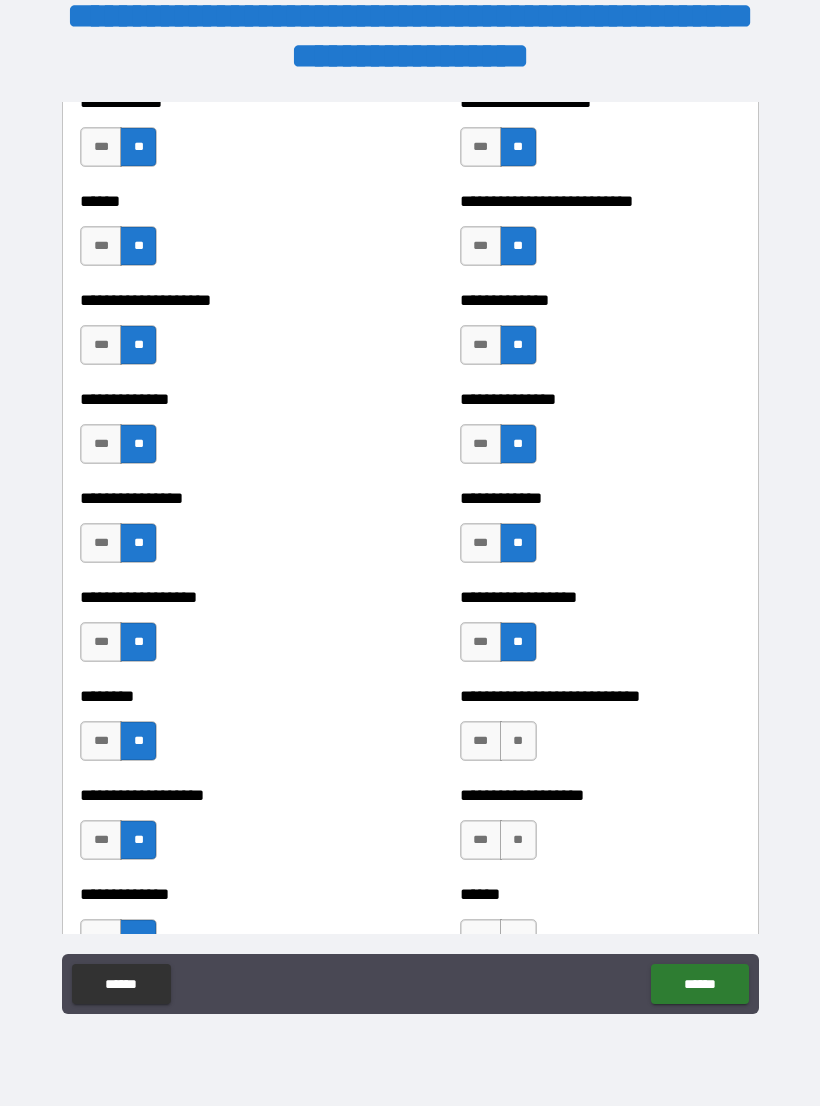 click on "**" at bounding box center (518, 741) 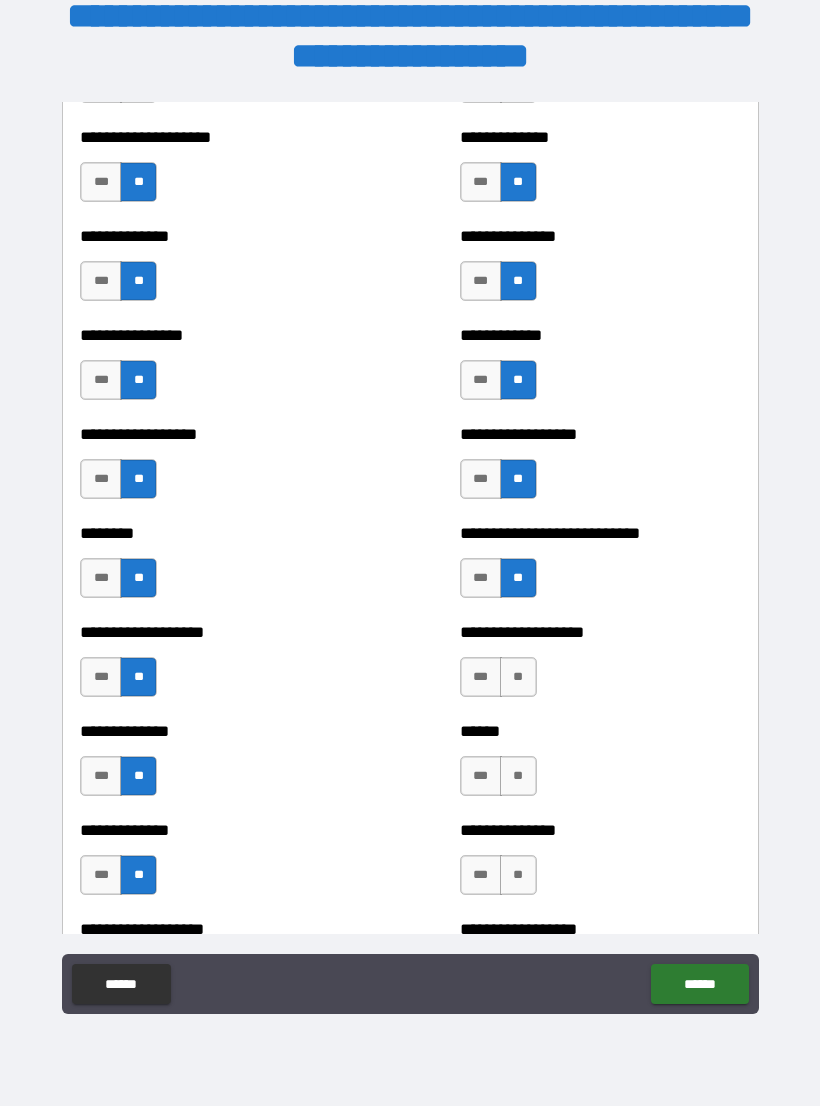 click on "**" at bounding box center [518, 677] 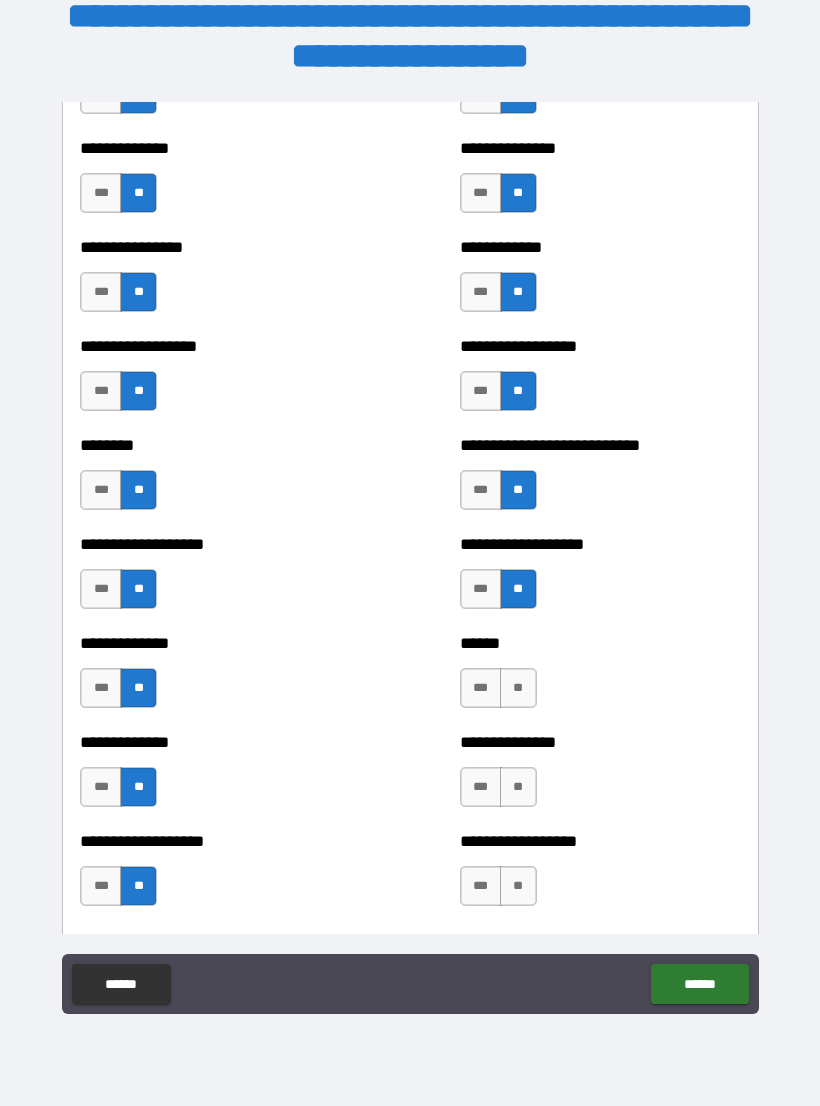 scroll, scrollTop: 4358, scrollLeft: 0, axis: vertical 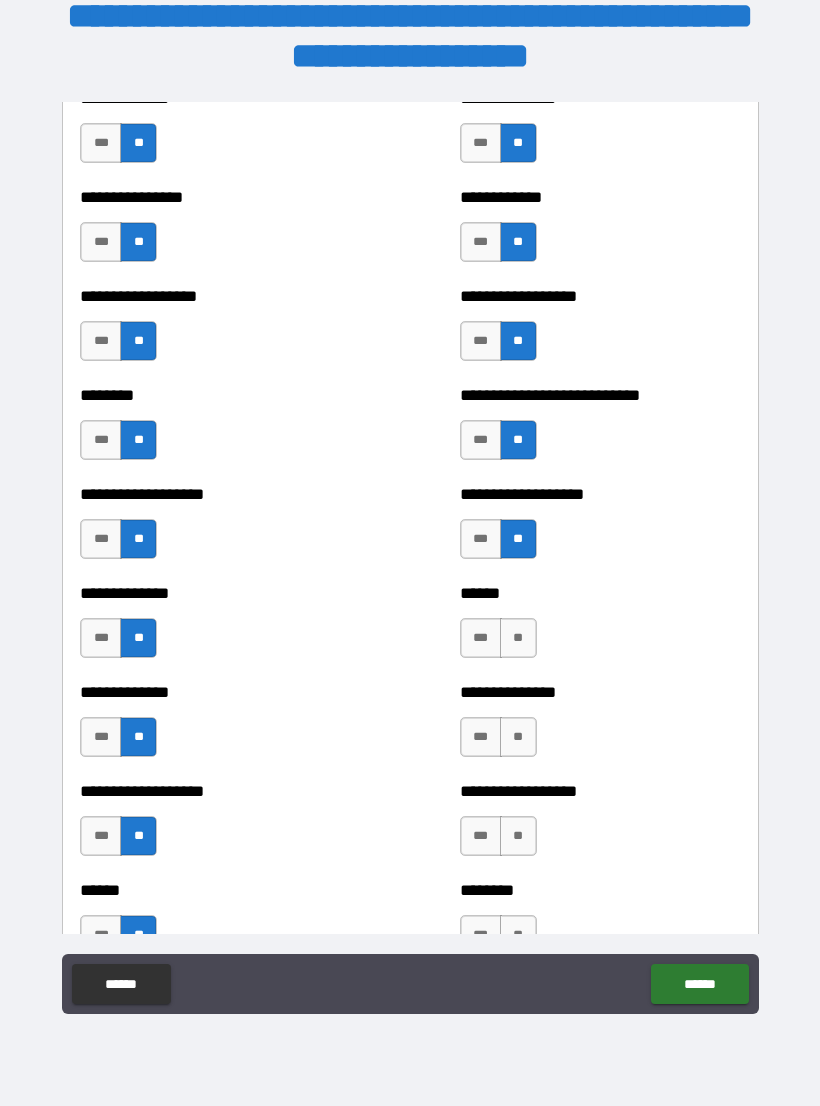 click on "**" at bounding box center [518, 638] 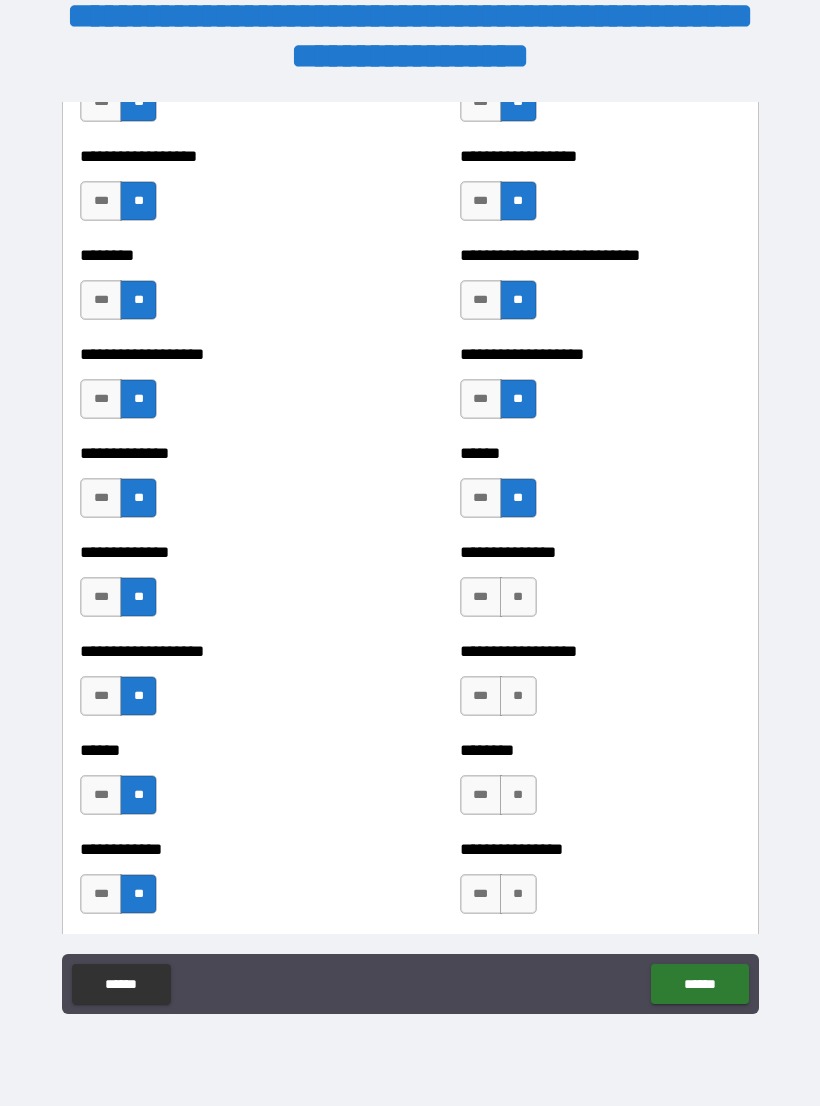 click on "**" at bounding box center (518, 597) 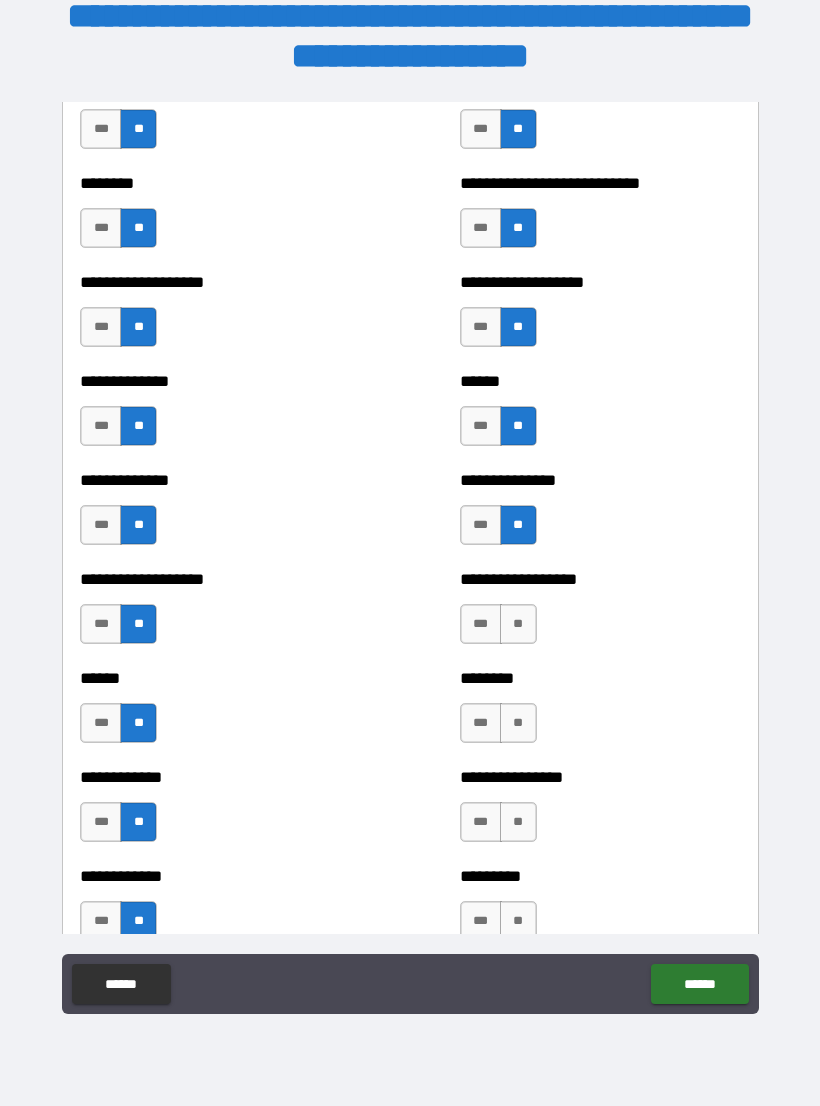 scroll, scrollTop: 4590, scrollLeft: 0, axis: vertical 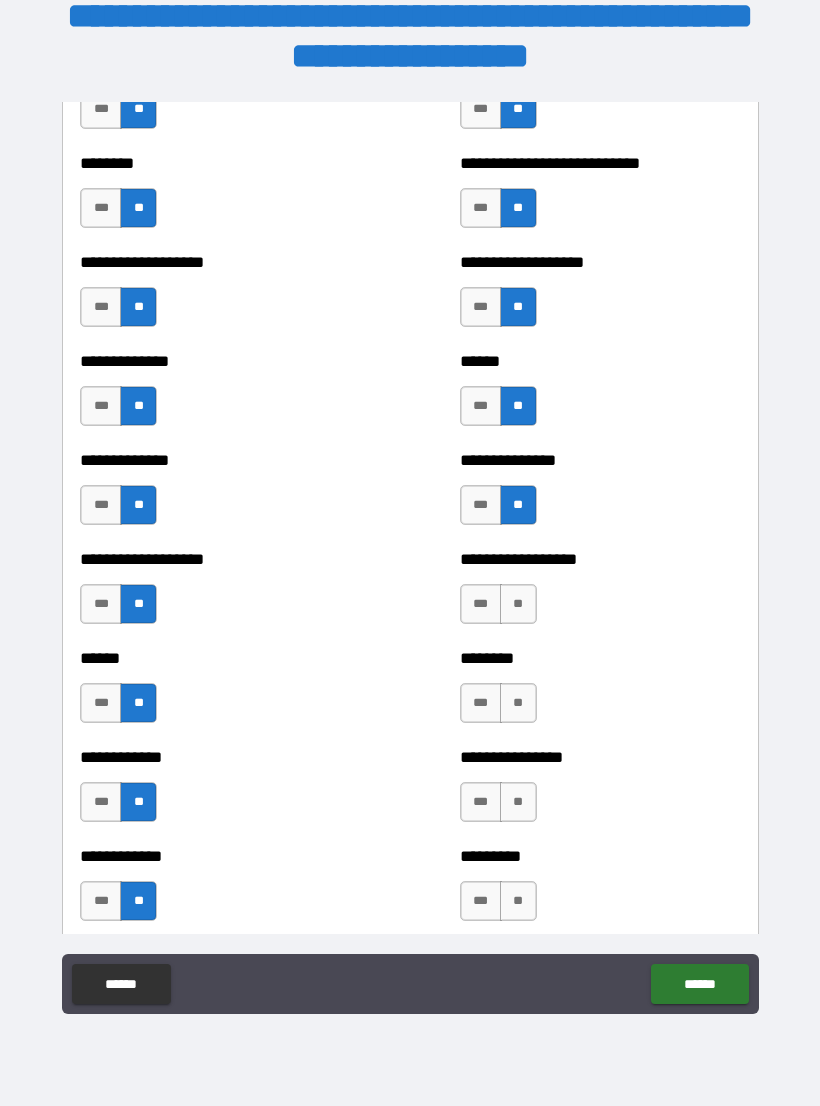 click on "**" at bounding box center (518, 604) 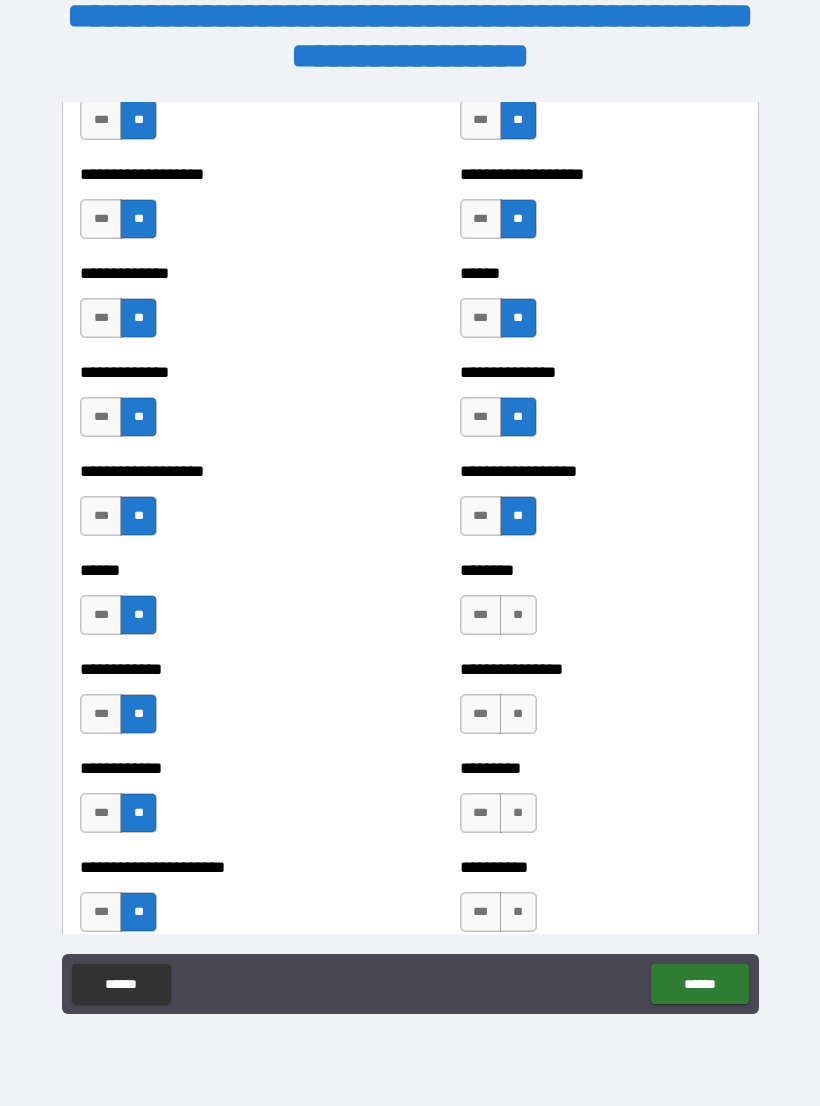 click on "**" at bounding box center (518, 615) 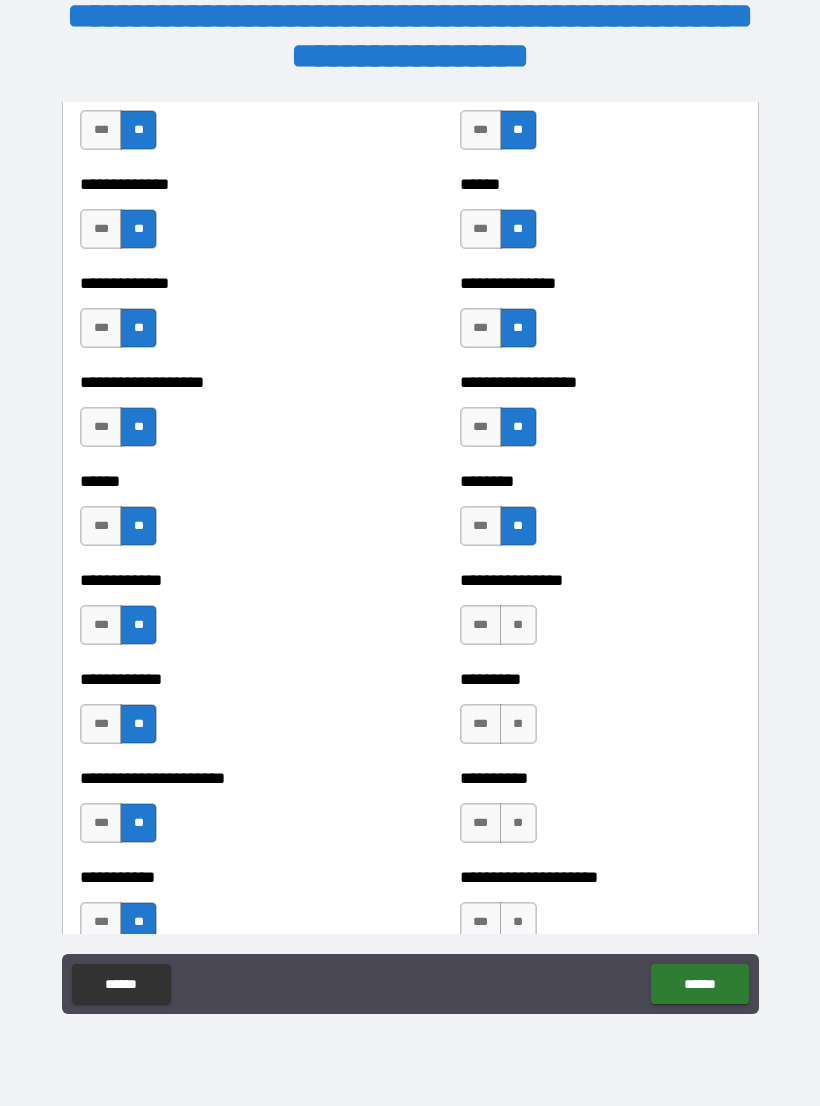 click on "**" at bounding box center (518, 625) 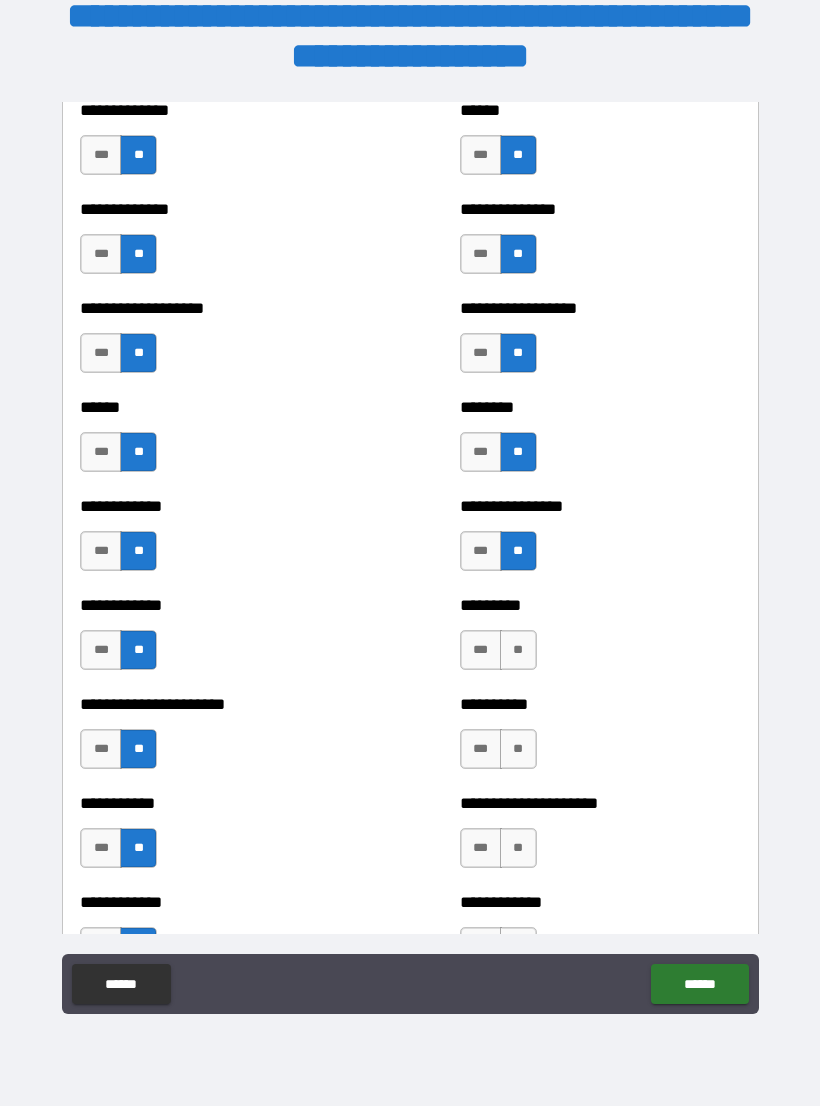 scroll, scrollTop: 4847, scrollLeft: 0, axis: vertical 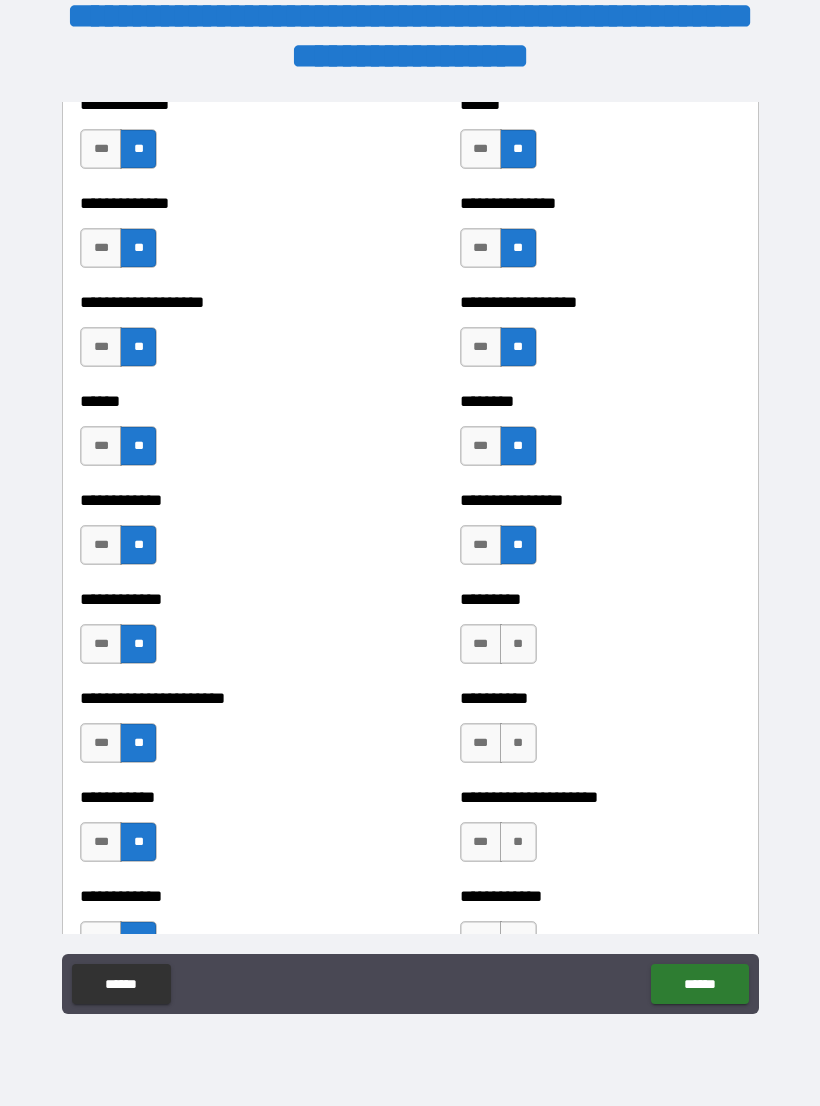 click on "**" at bounding box center [518, 644] 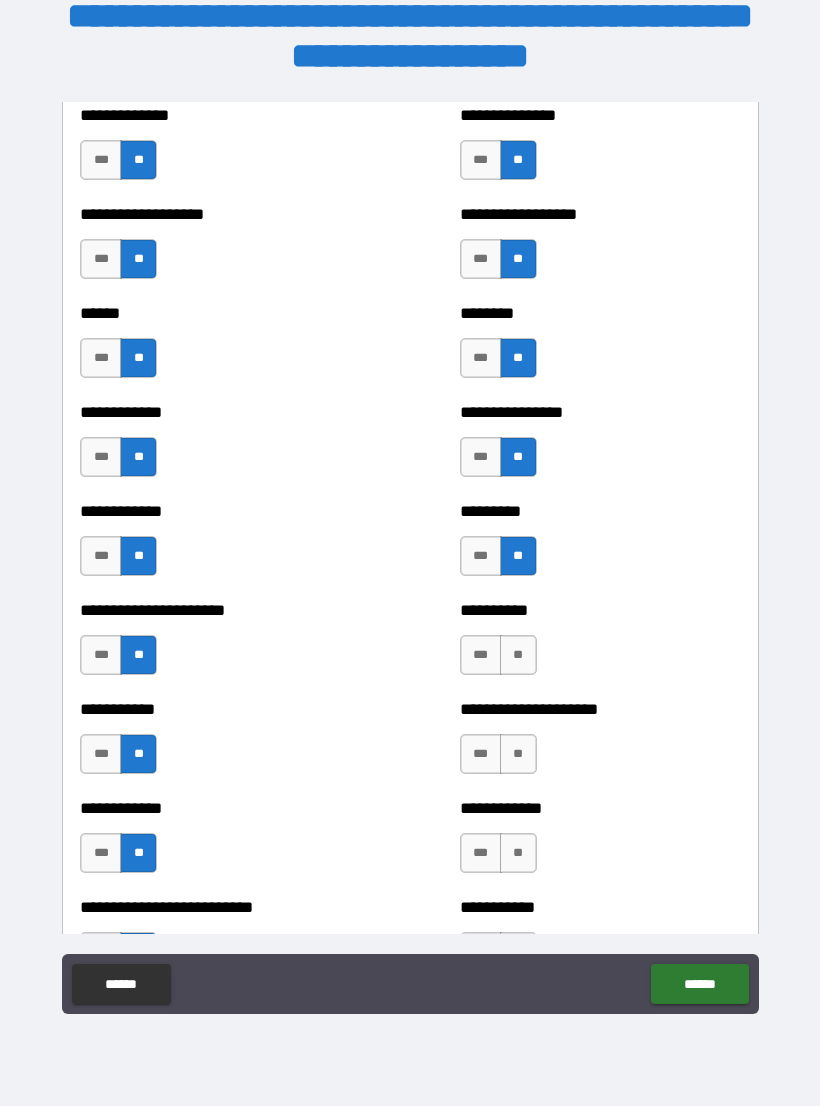 scroll, scrollTop: 4961, scrollLeft: 0, axis: vertical 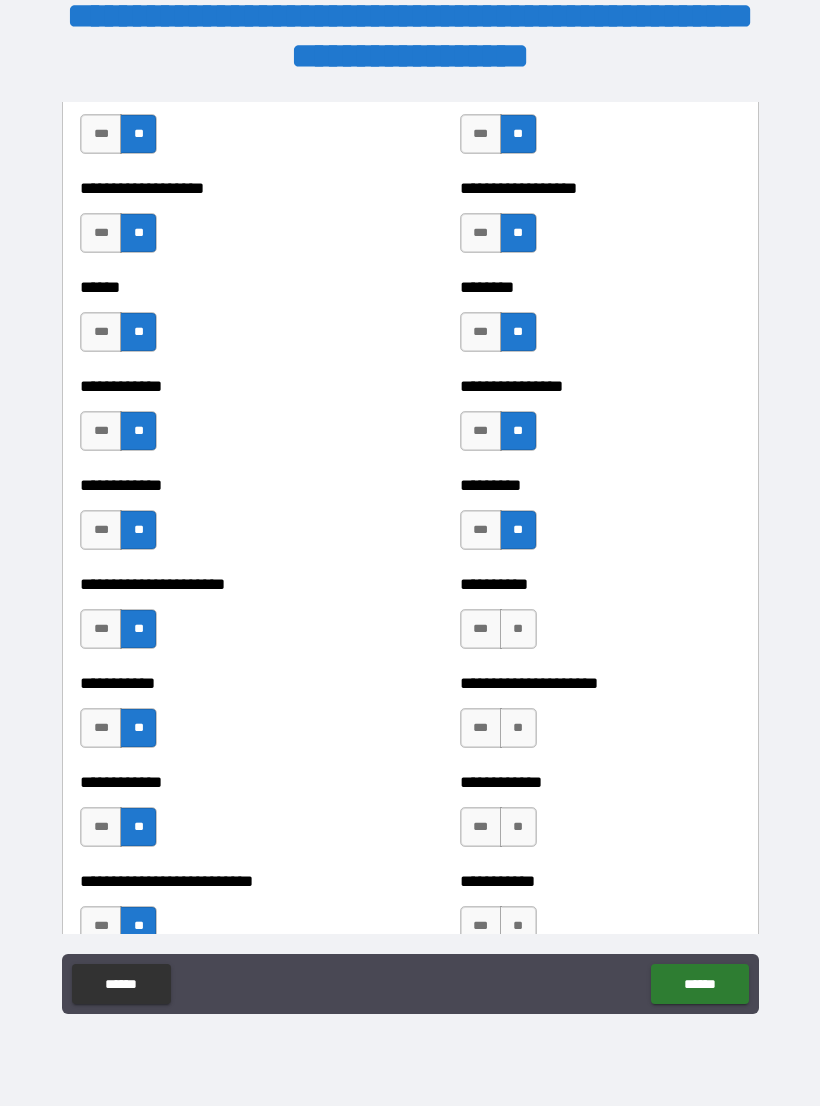 click on "**" at bounding box center [518, 629] 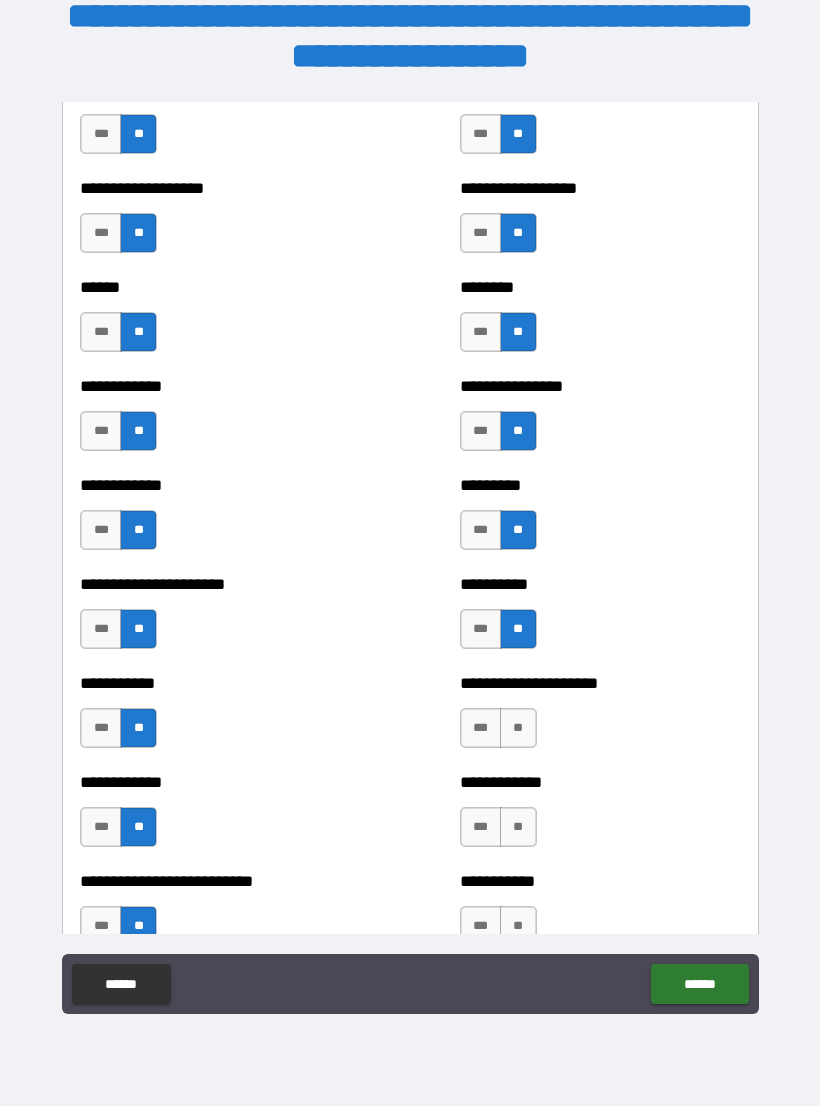 click on "**" at bounding box center [518, 728] 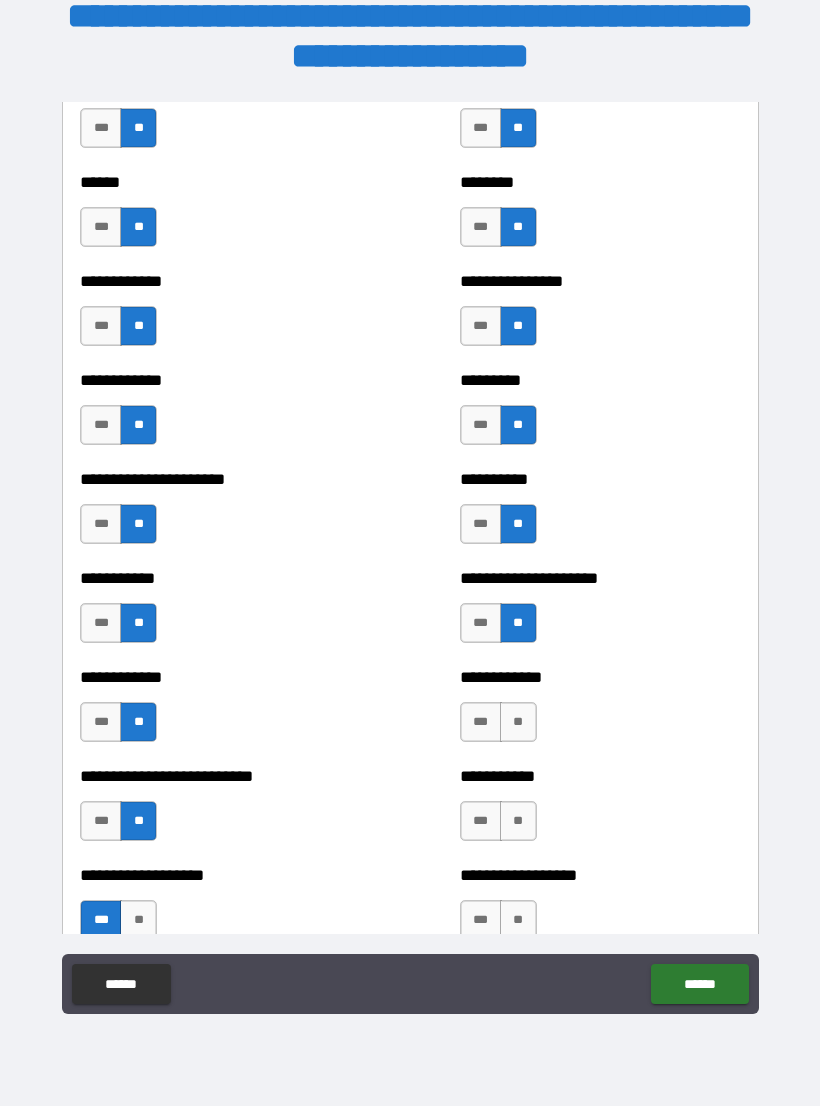 scroll, scrollTop: 5081, scrollLeft: 0, axis: vertical 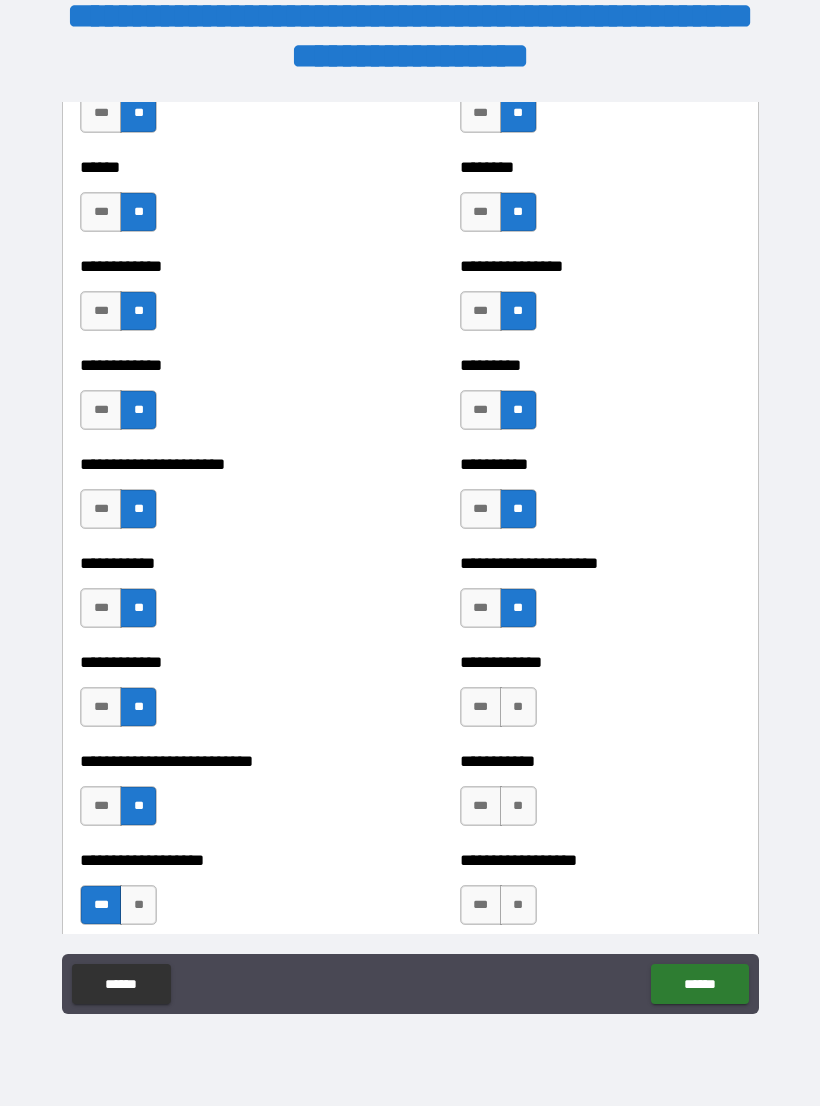 click on "**" at bounding box center (518, 707) 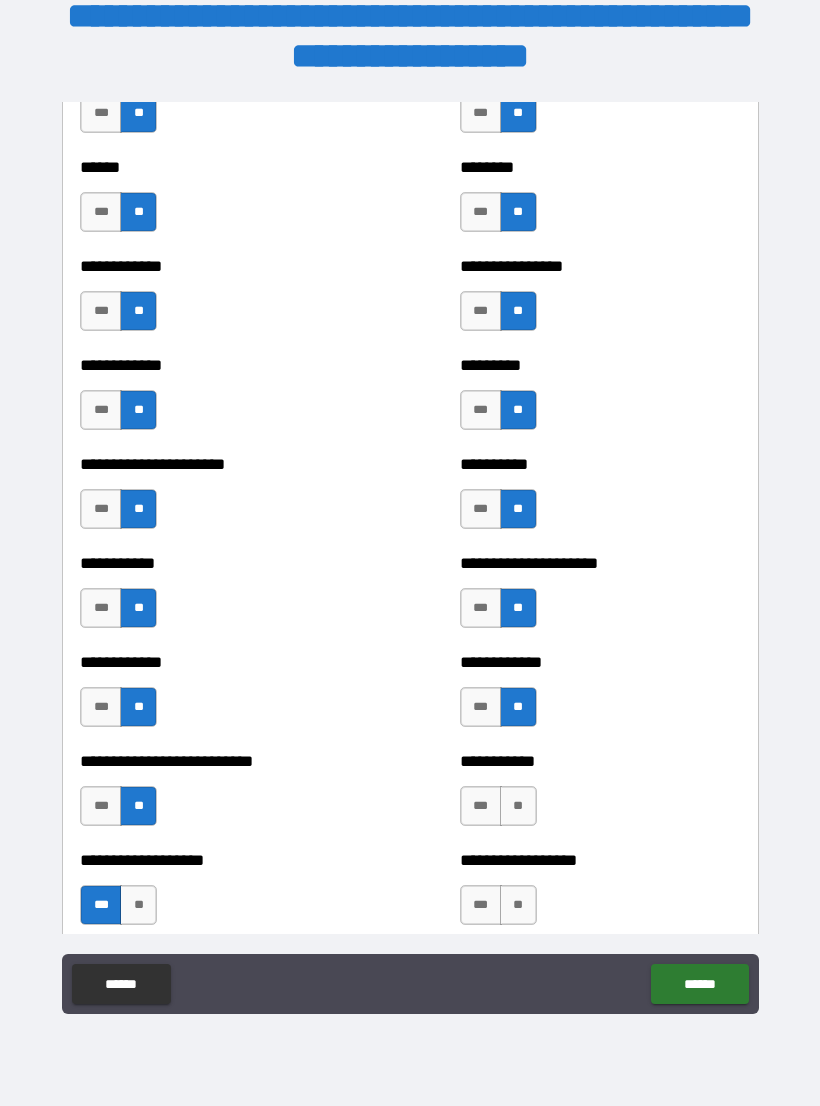 click on "**" at bounding box center (518, 806) 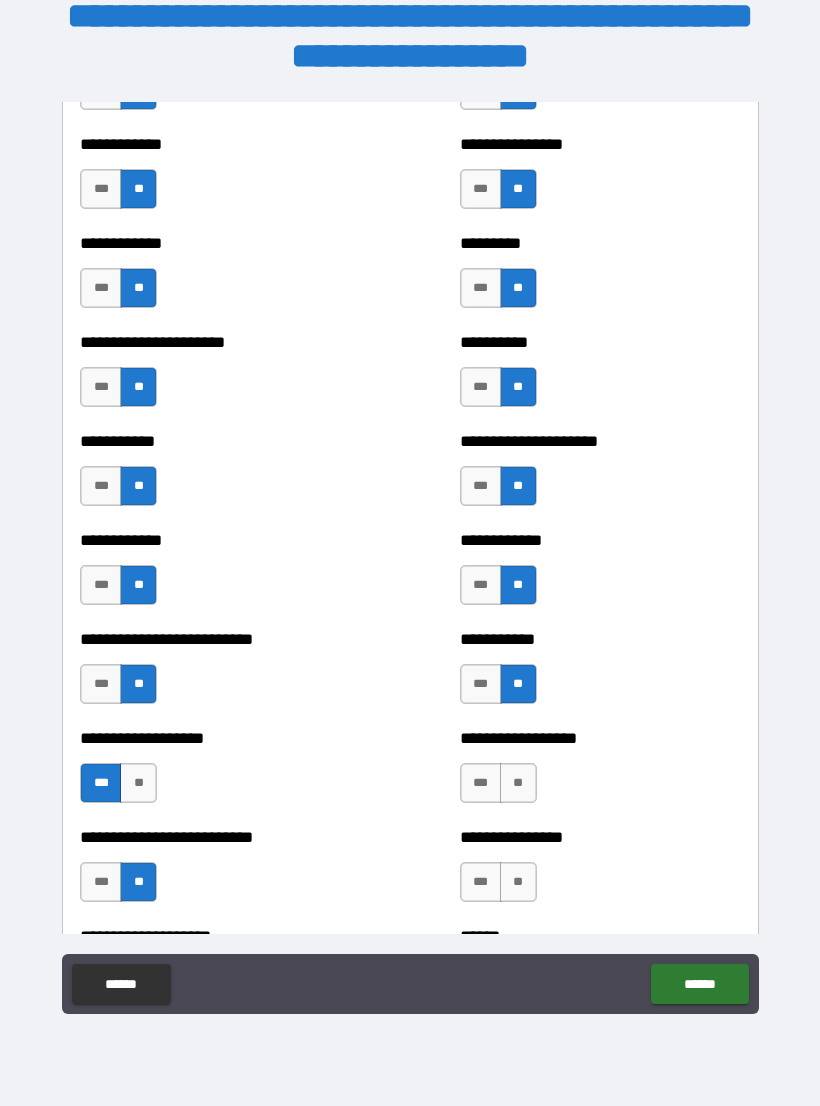 click on "**" at bounding box center (518, 783) 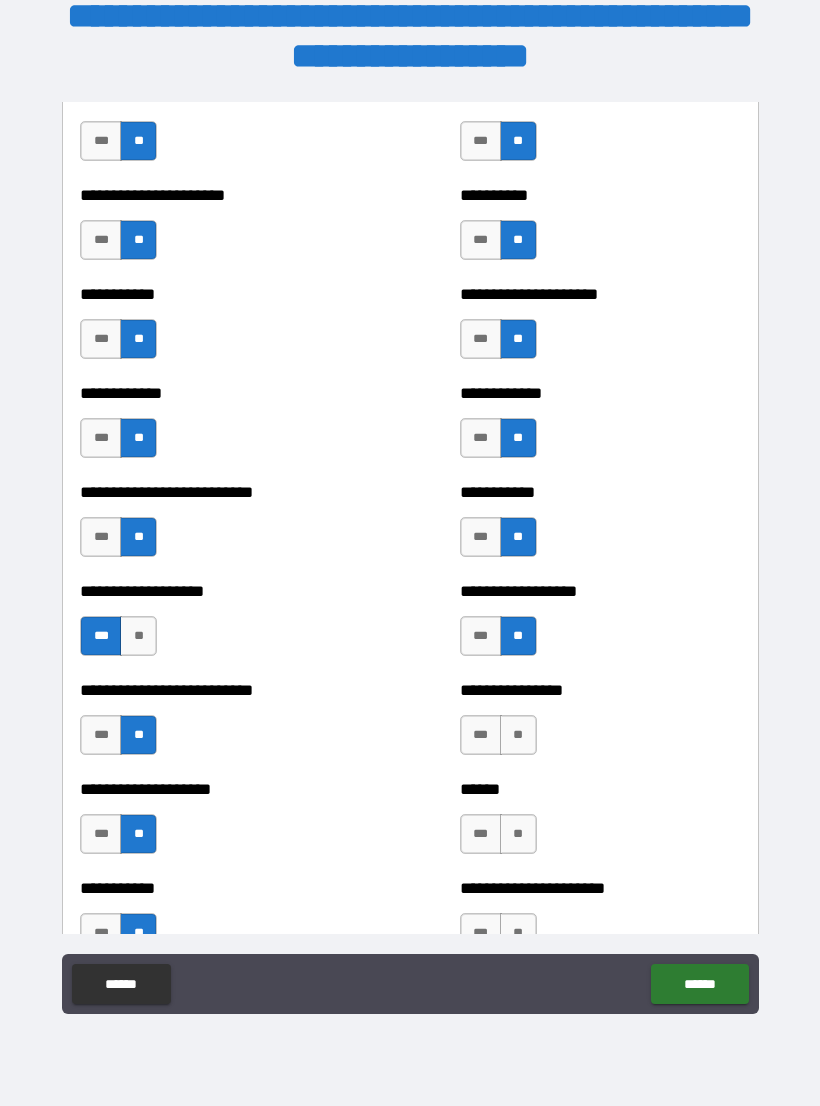 scroll, scrollTop: 5349, scrollLeft: 0, axis: vertical 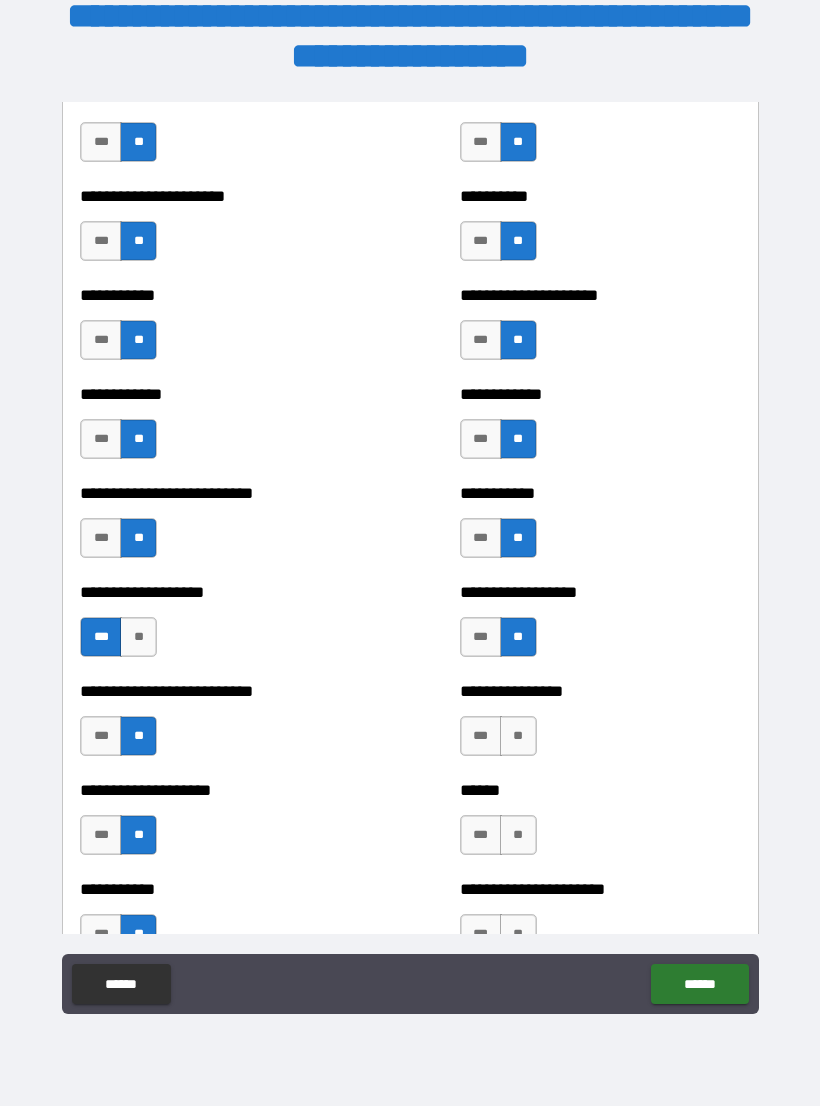 click on "**" at bounding box center (518, 736) 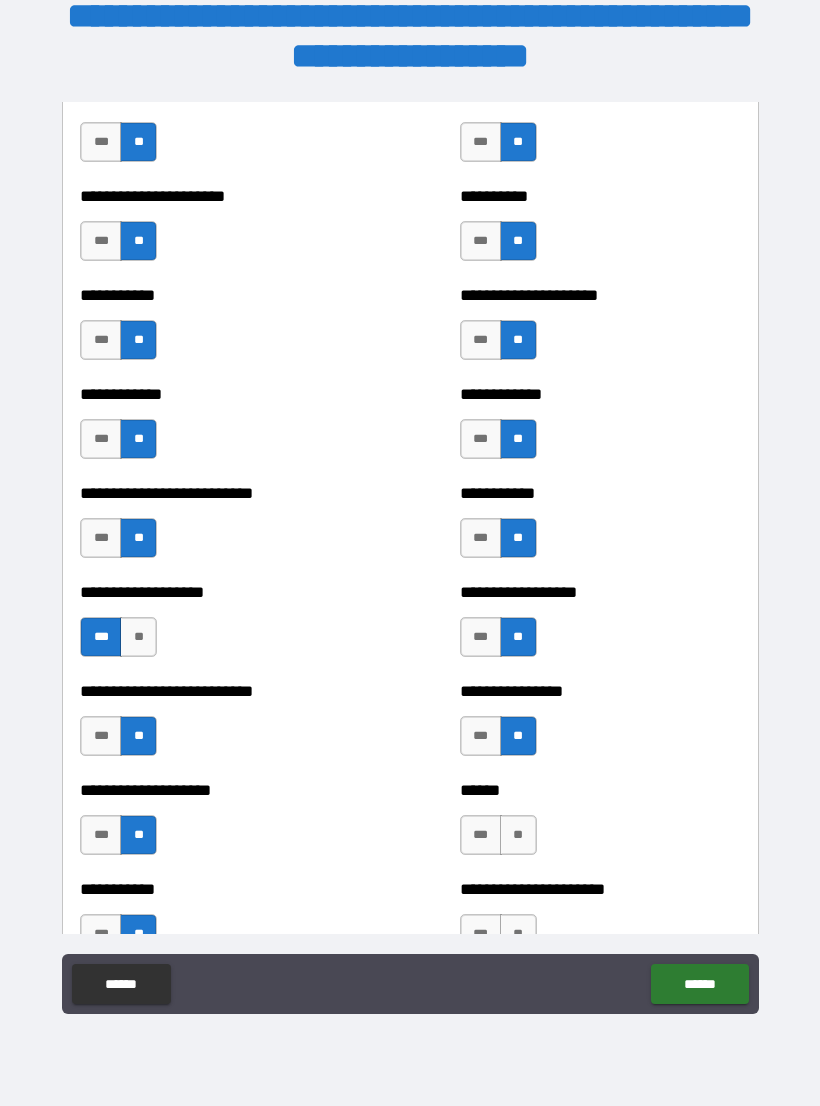 click on "**" at bounding box center [518, 835] 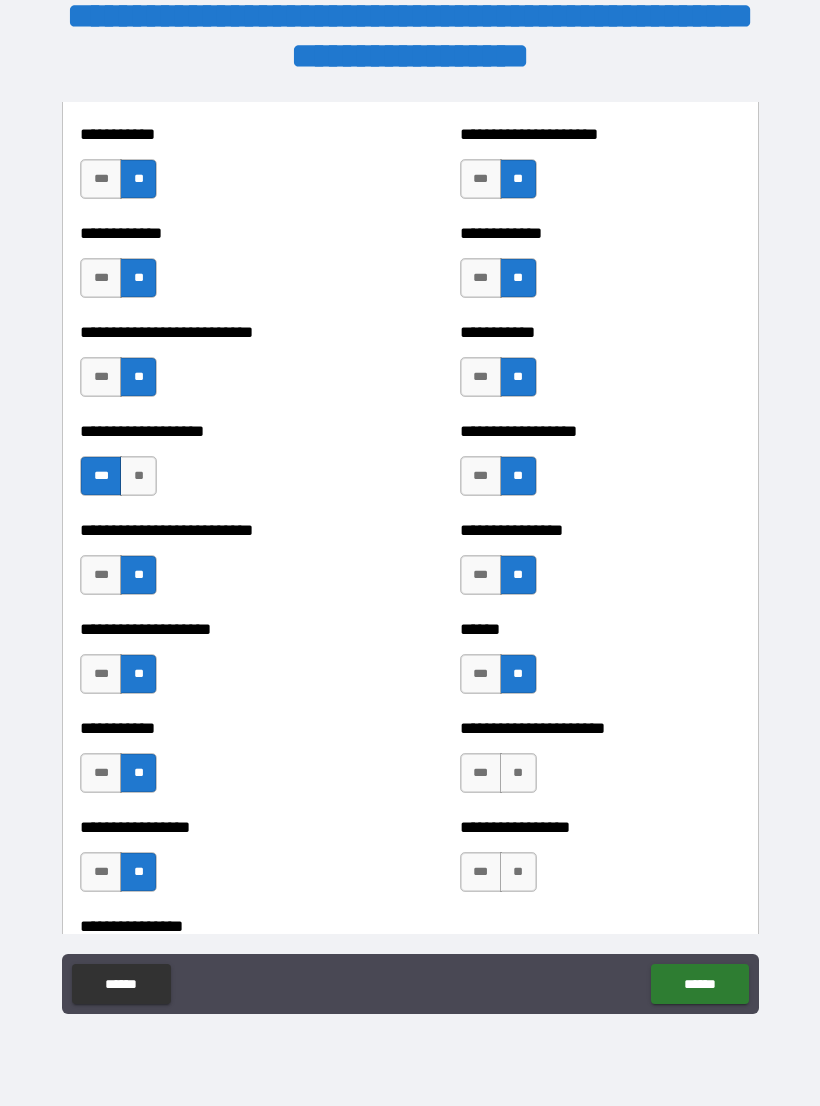 scroll, scrollTop: 5511, scrollLeft: 0, axis: vertical 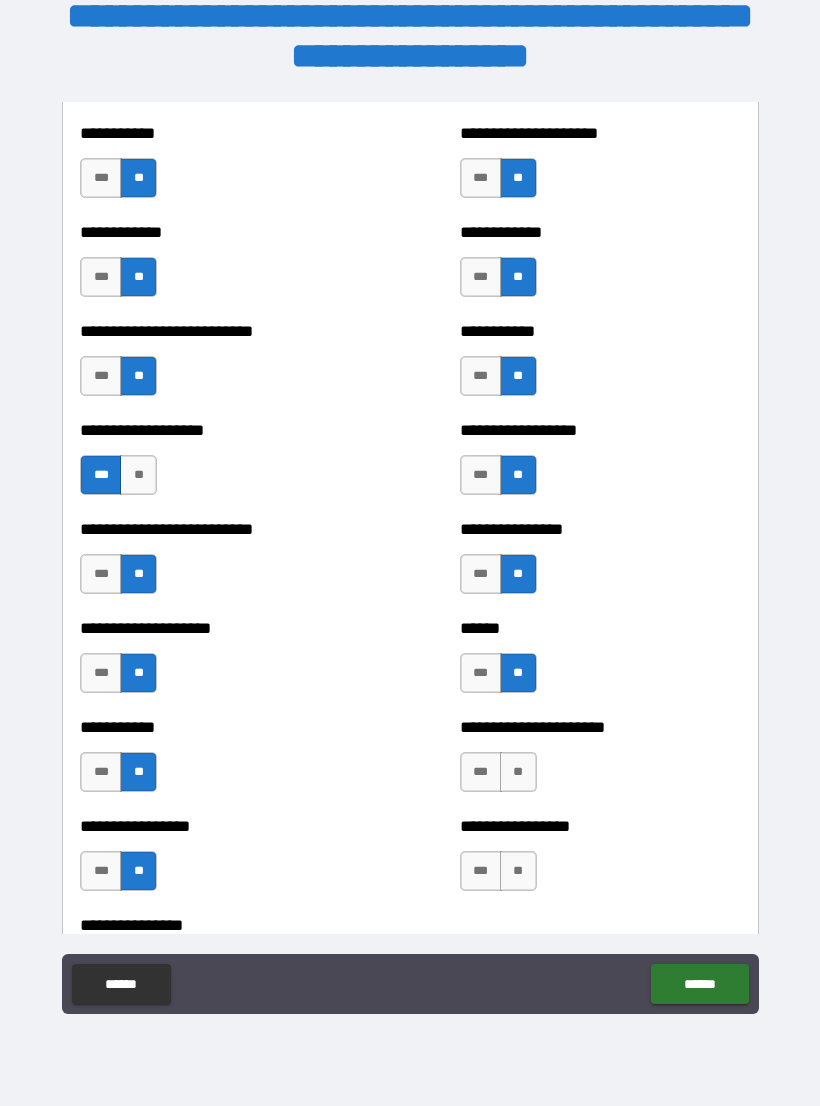 click on "**" at bounding box center [518, 772] 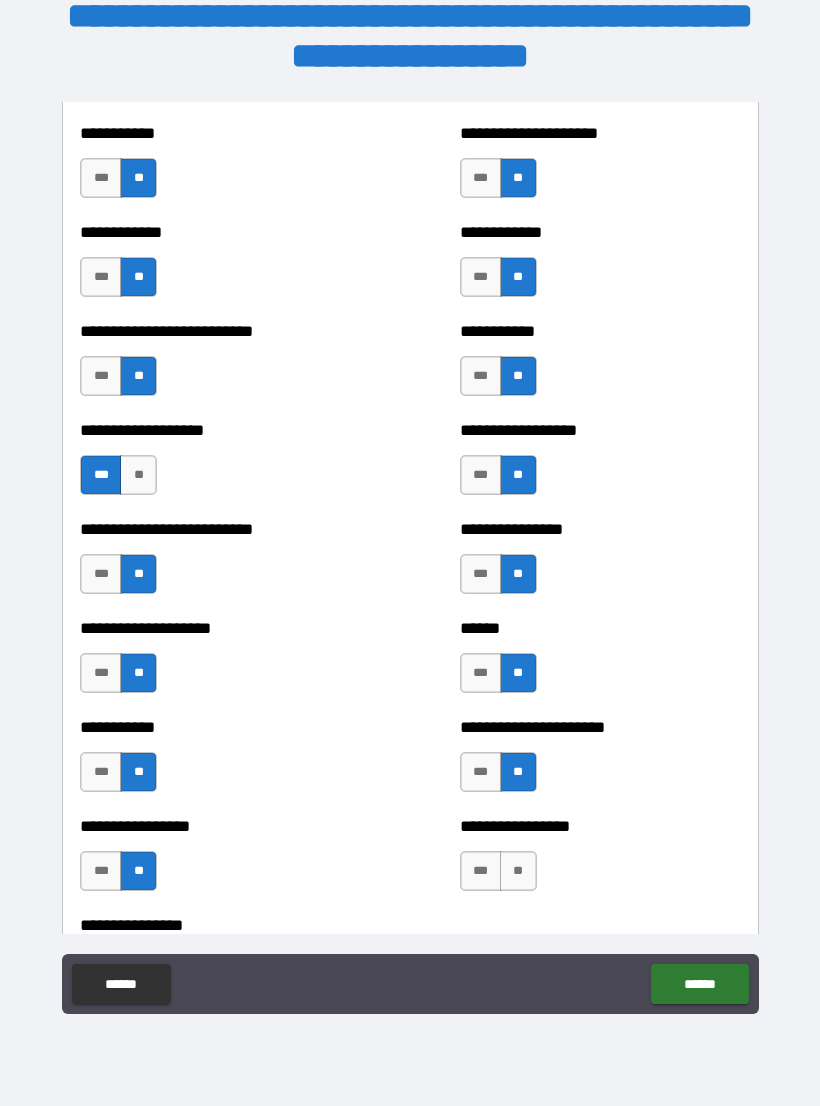 click on "**" at bounding box center (518, 871) 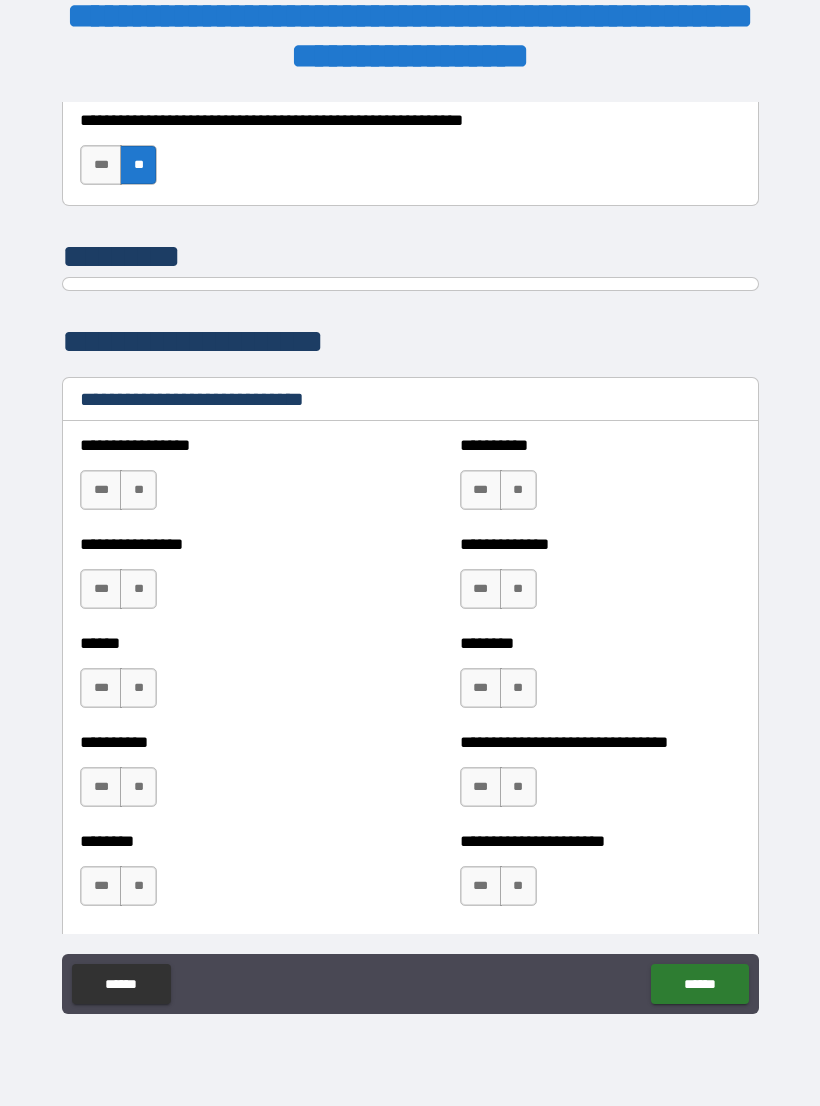 scroll, scrollTop: 6429, scrollLeft: 0, axis: vertical 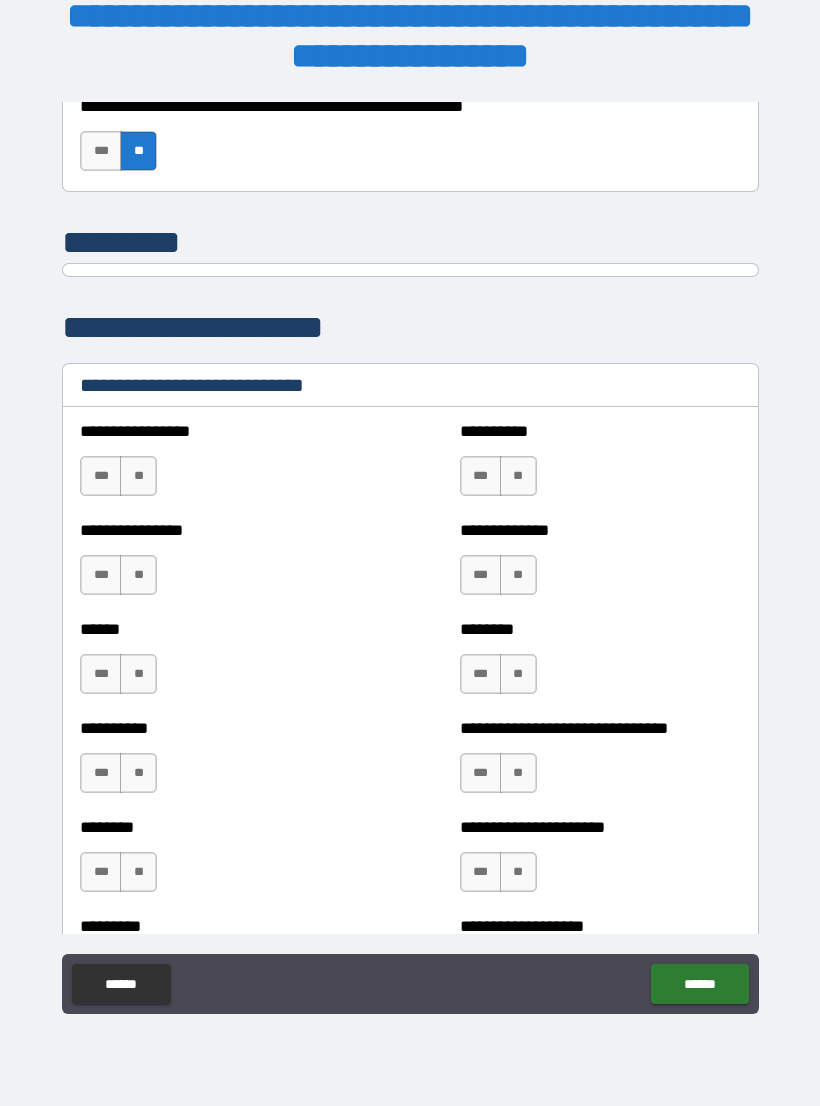 click on "***" at bounding box center (101, 476) 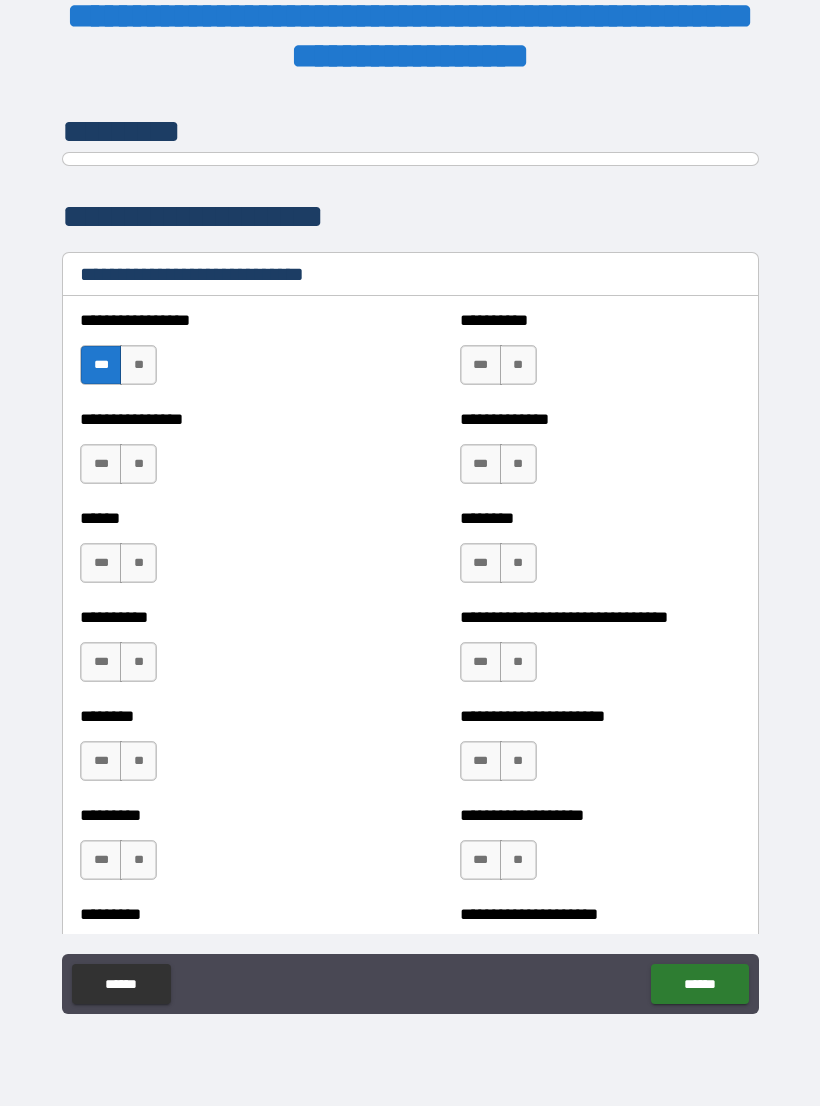 click on "***" at bounding box center [101, 464] 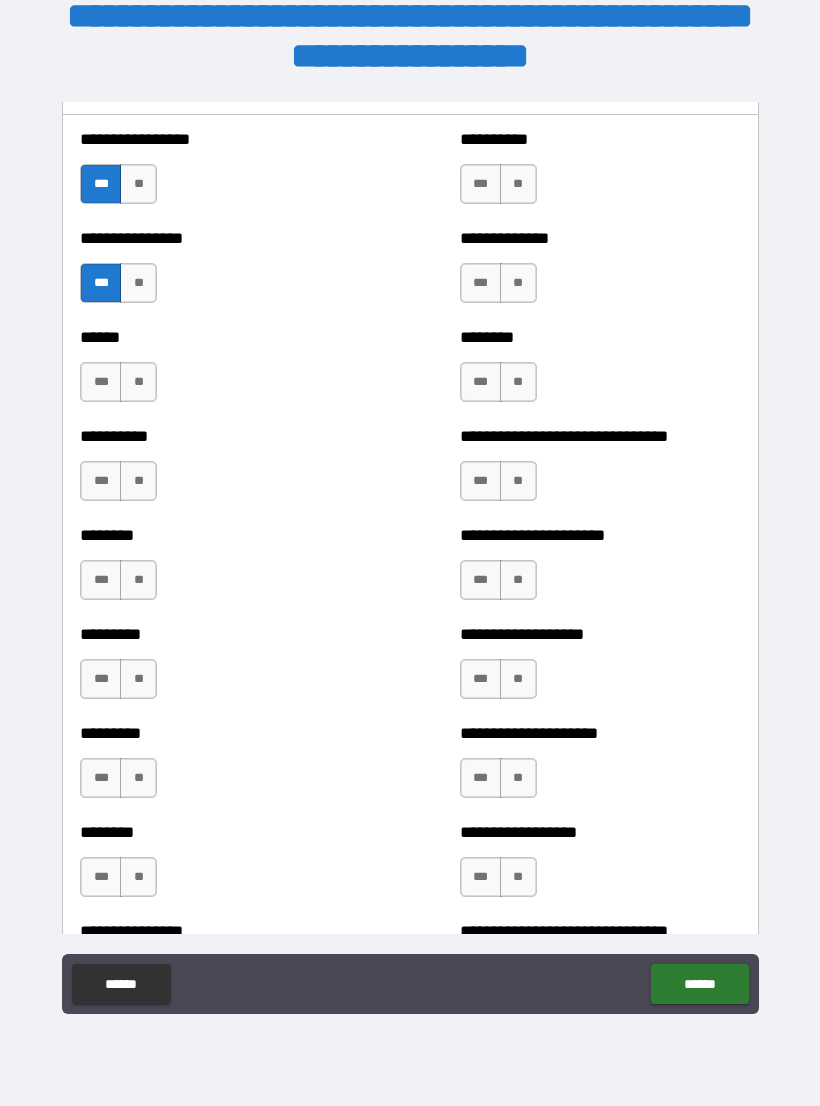 scroll, scrollTop: 6709, scrollLeft: 0, axis: vertical 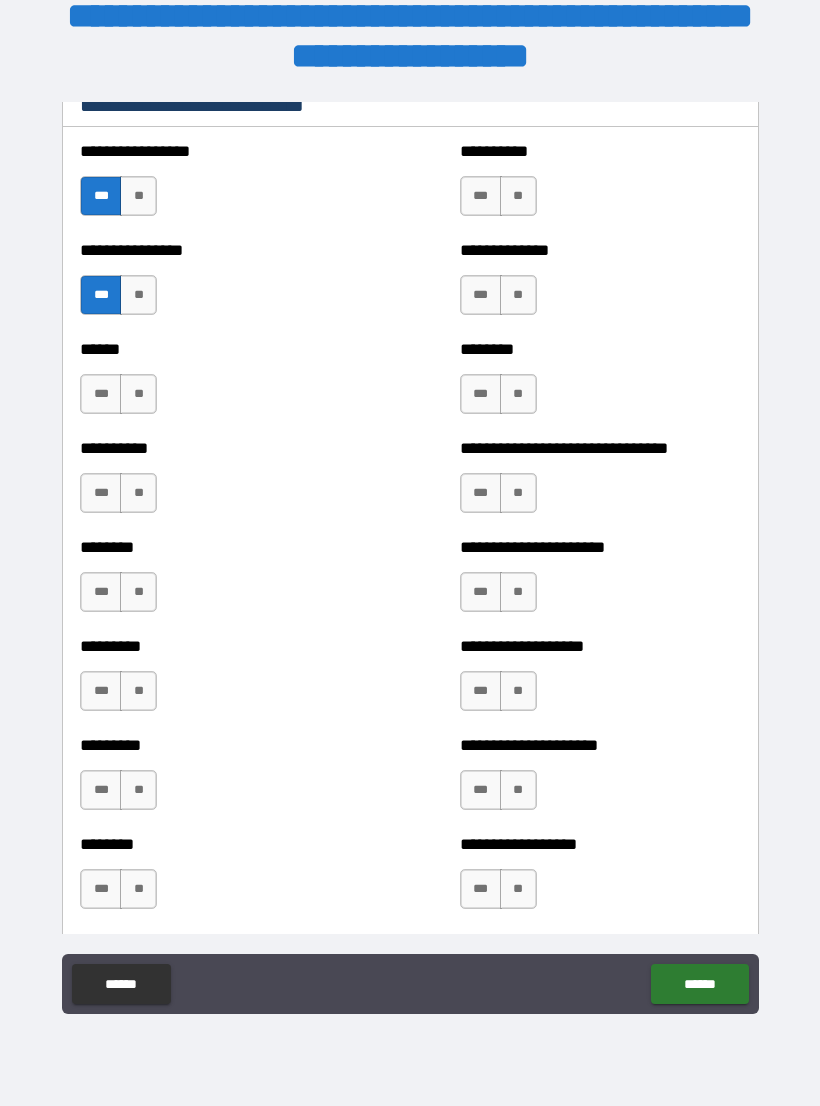 click on "***" at bounding box center [481, 295] 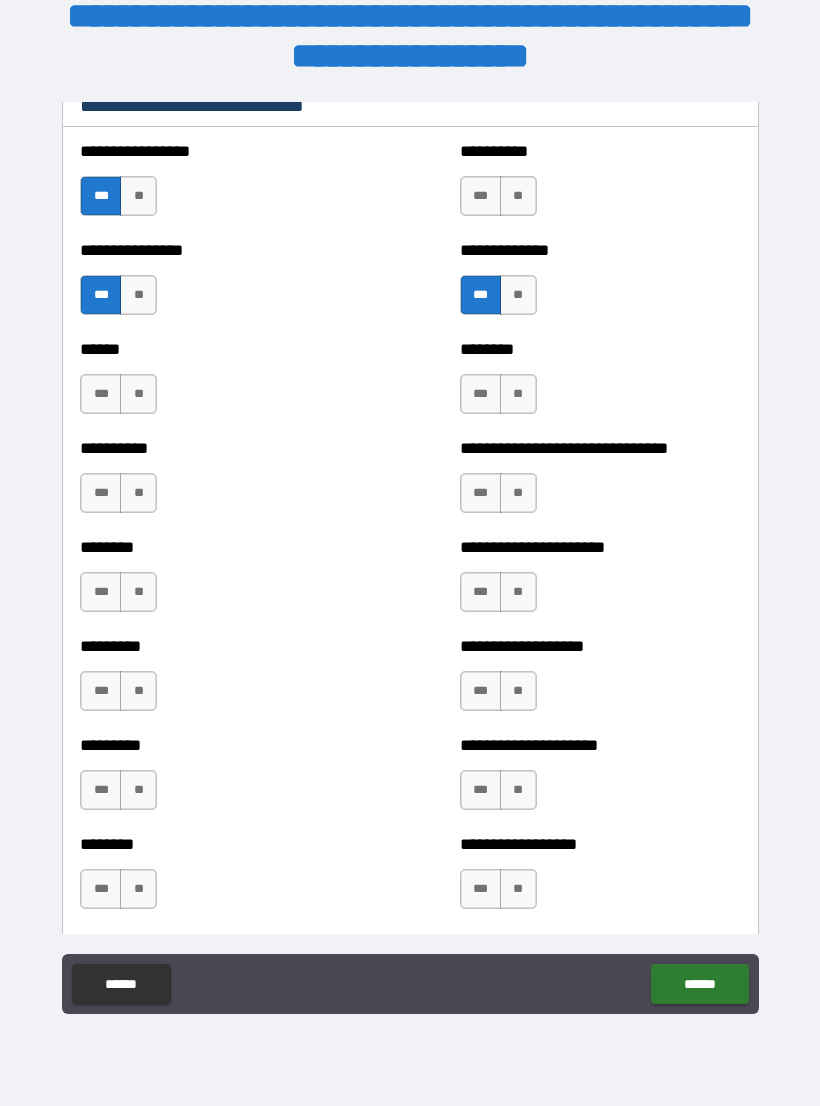 click on "**" at bounding box center (518, 196) 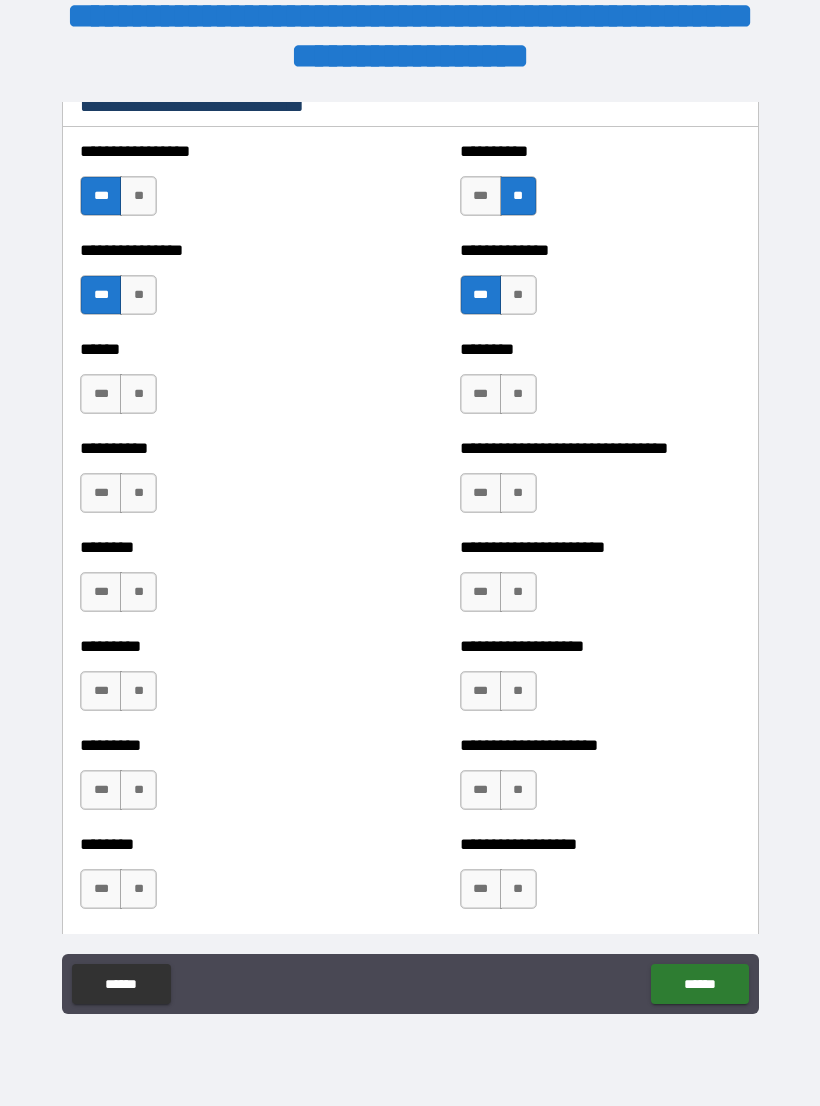 click on "***" at bounding box center (481, 394) 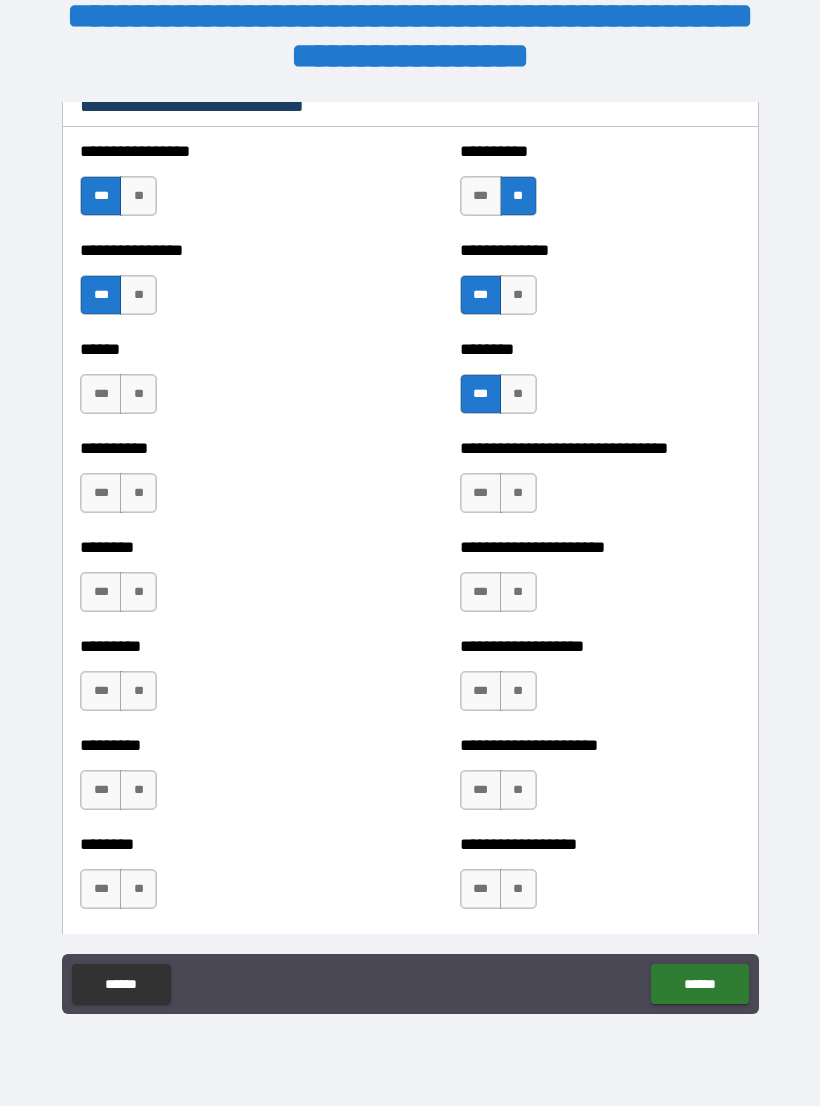 scroll, scrollTop: 6760, scrollLeft: 0, axis: vertical 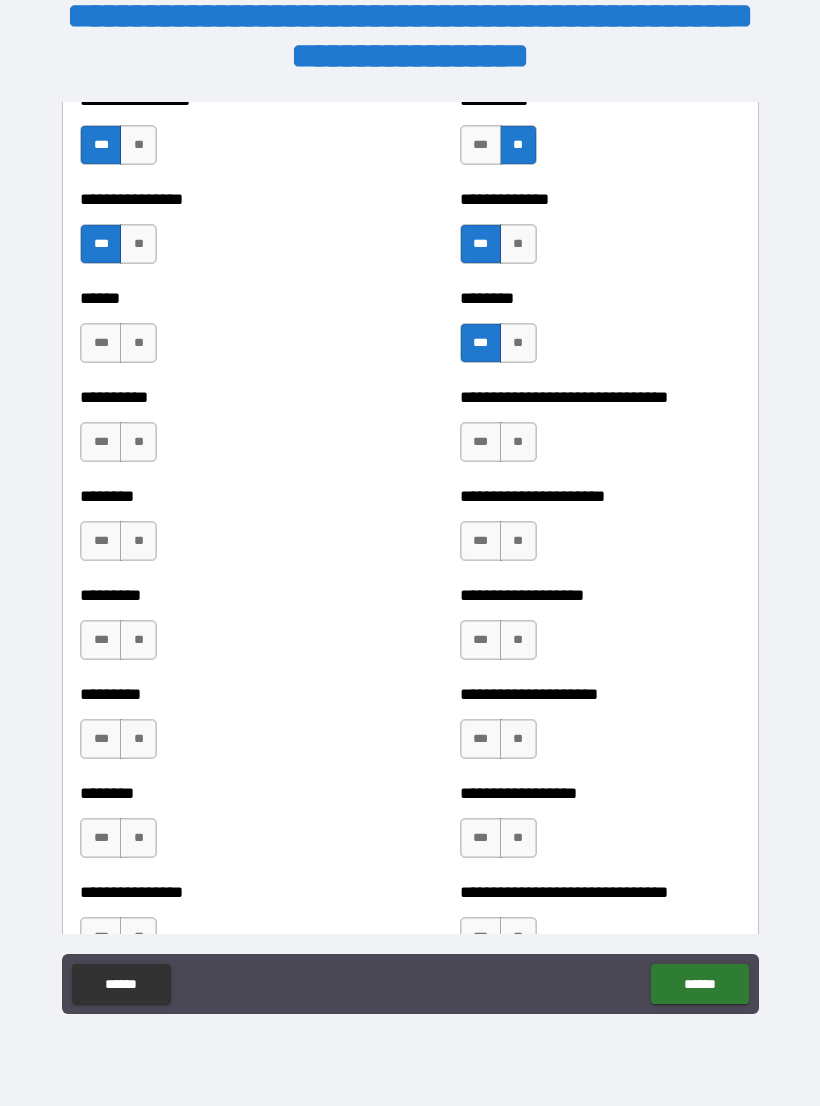 click on "**" at bounding box center [518, 442] 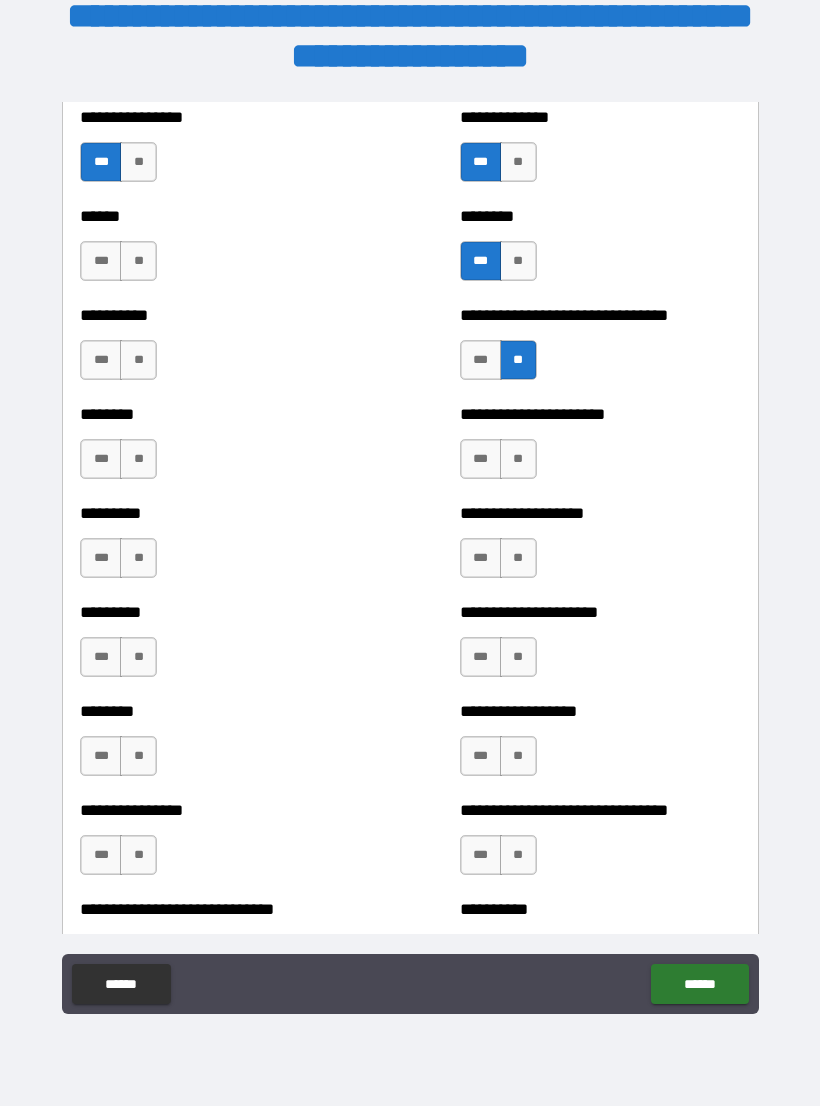 scroll, scrollTop: 6845, scrollLeft: 0, axis: vertical 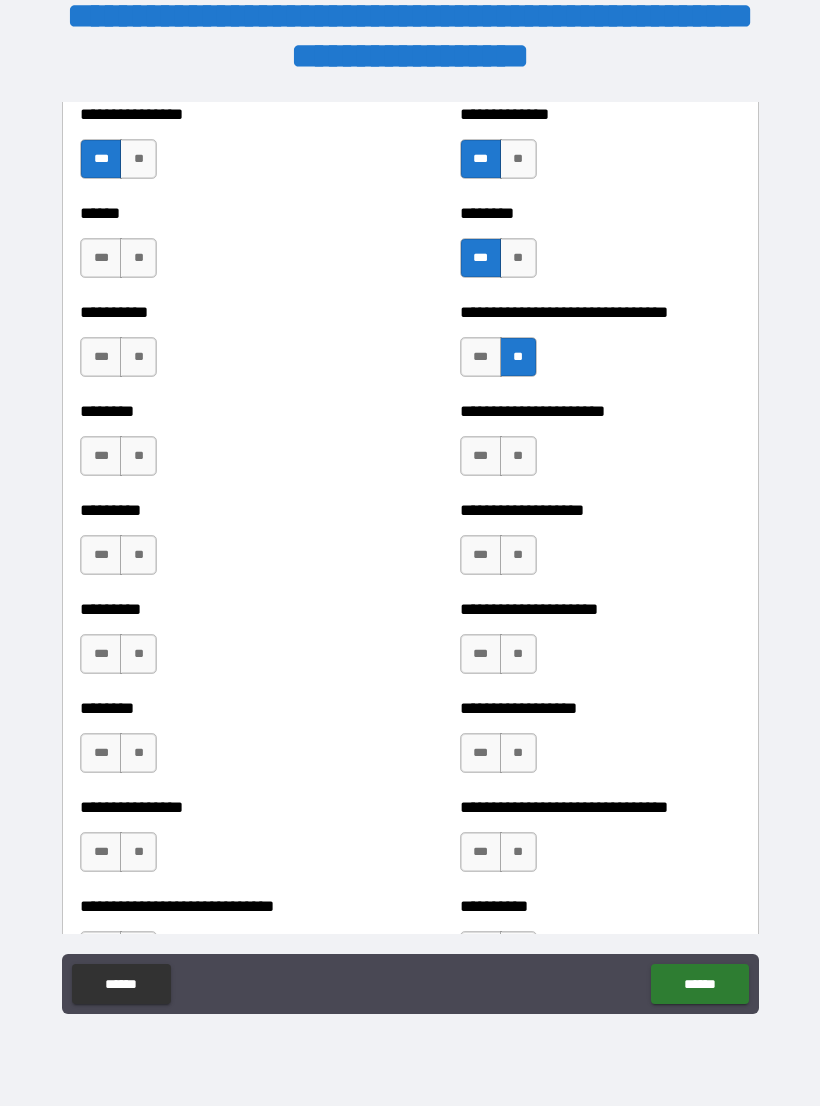 click on "***" at bounding box center (481, 456) 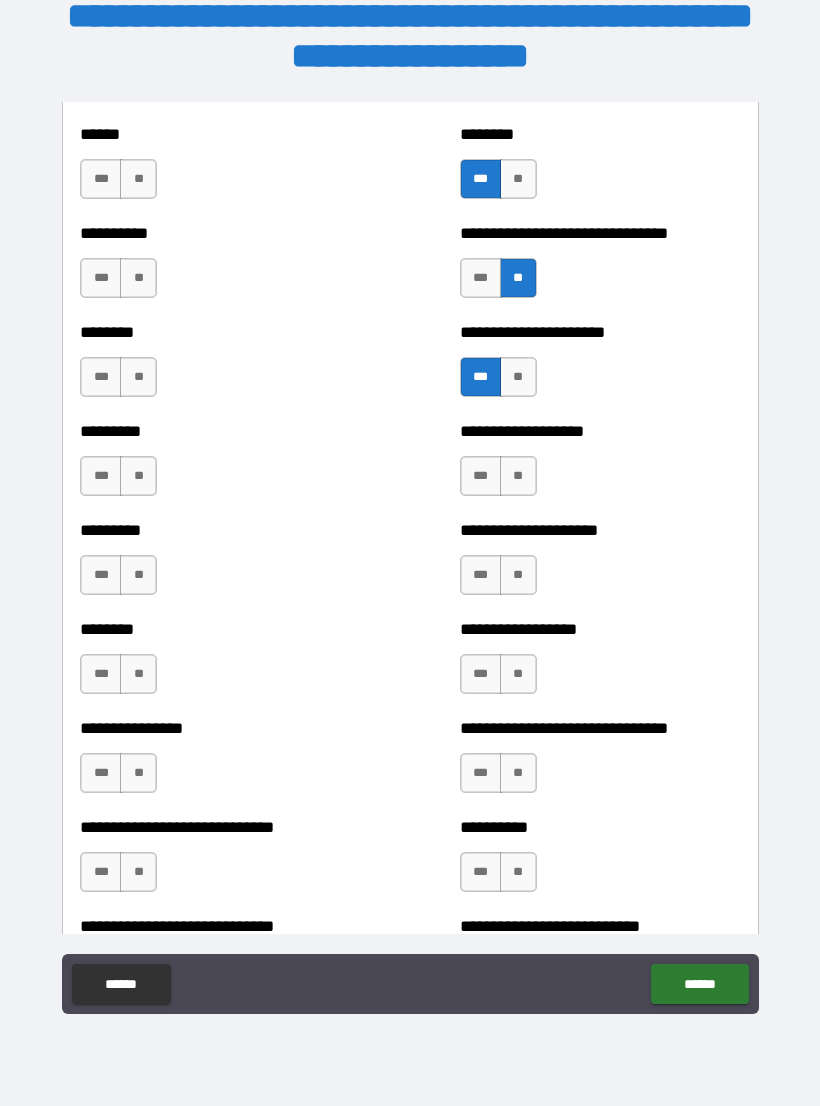 scroll, scrollTop: 6926, scrollLeft: 0, axis: vertical 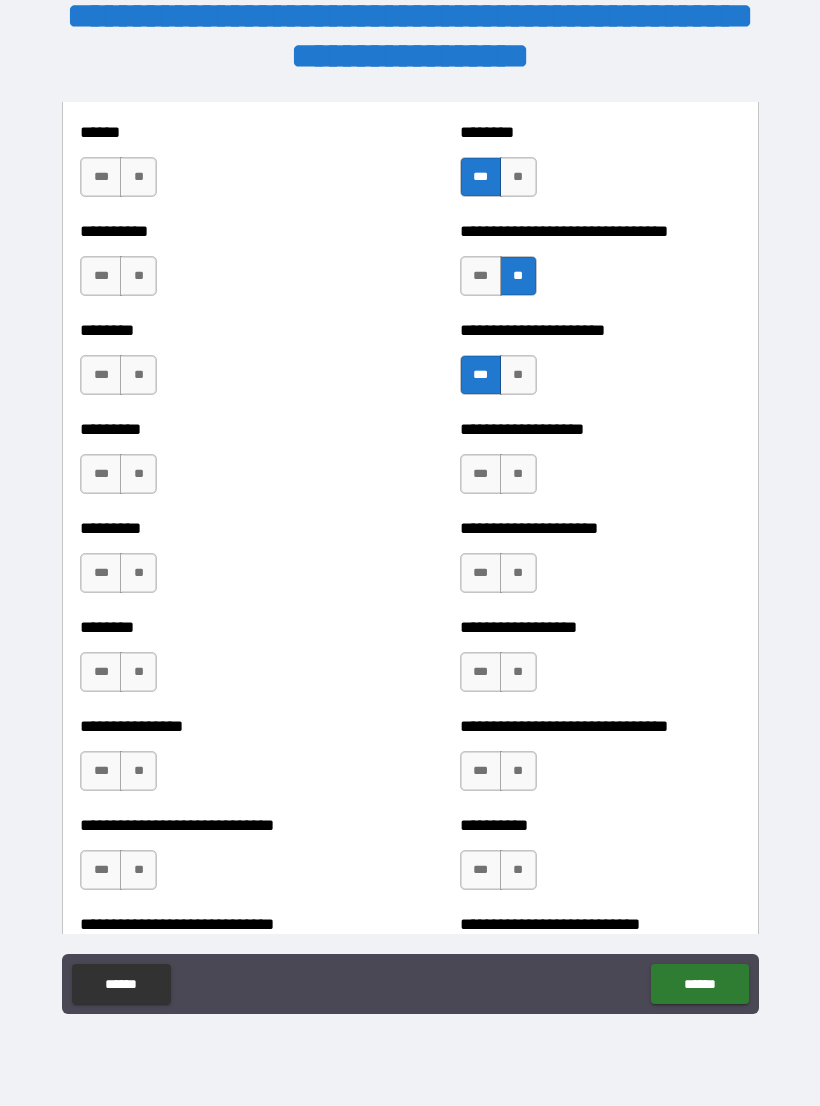 click on "***" at bounding box center [481, 474] 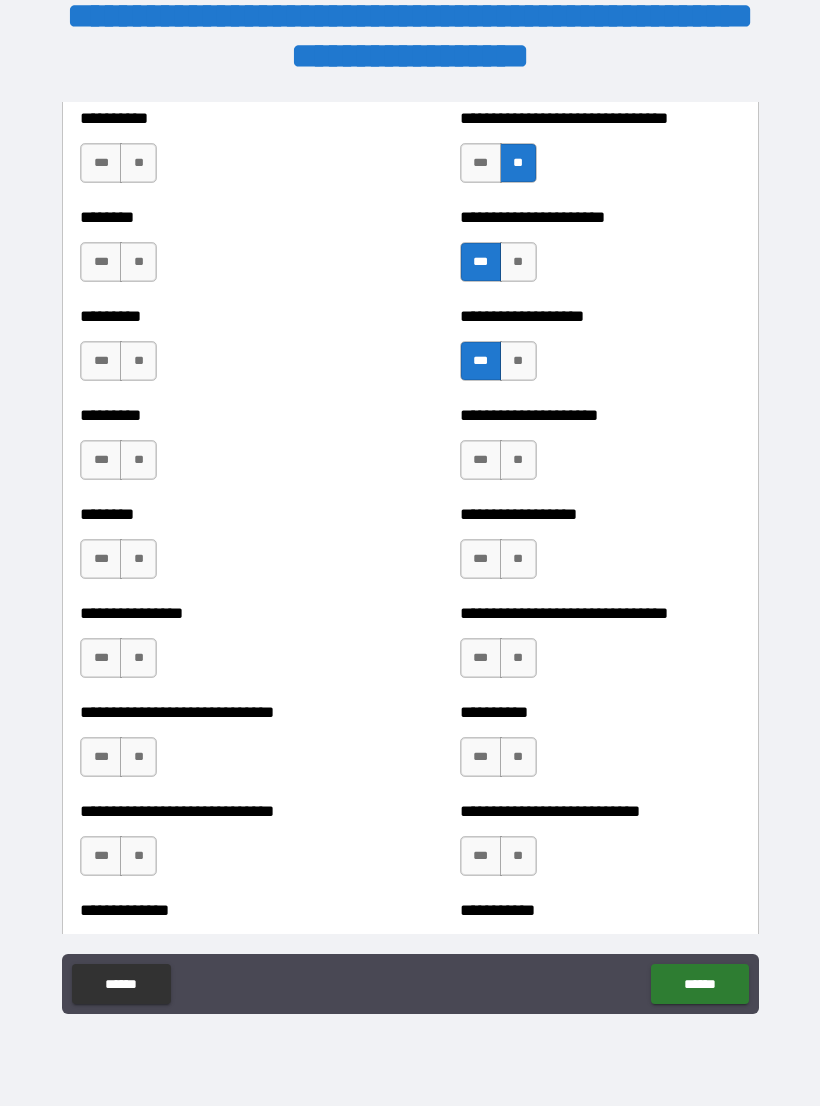 scroll, scrollTop: 7092, scrollLeft: 0, axis: vertical 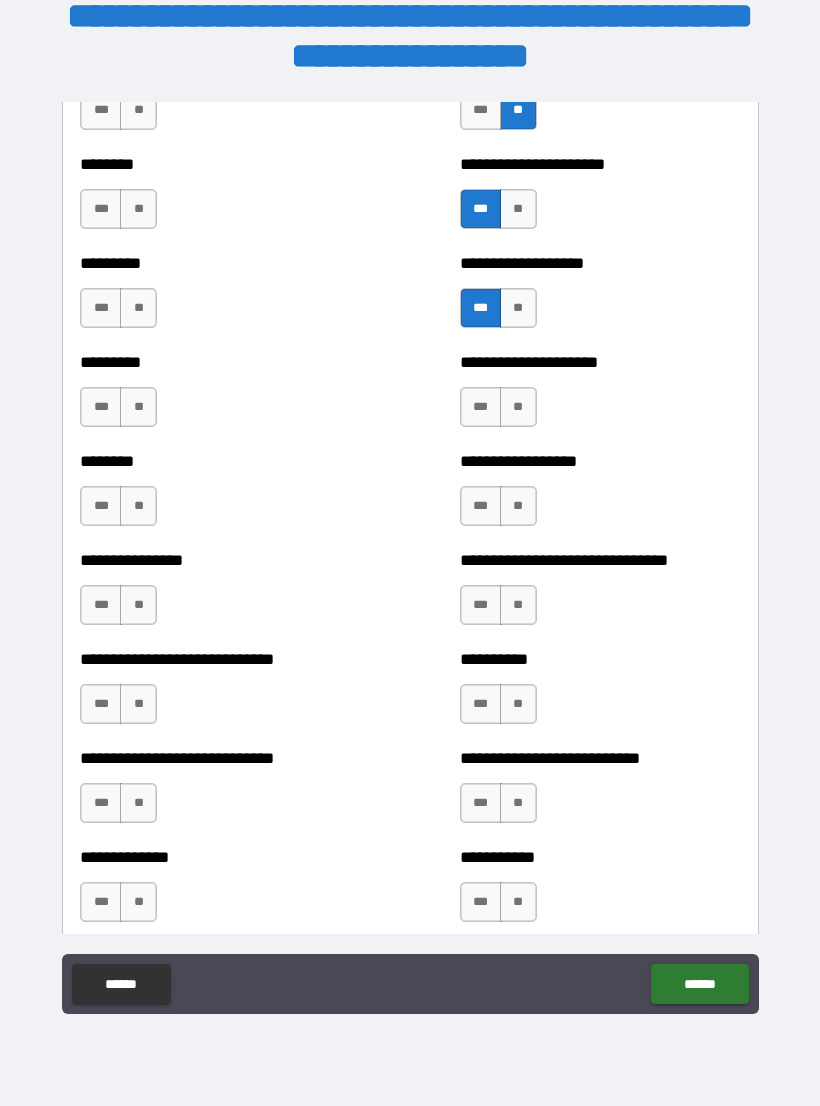 click on "**" at bounding box center [518, 407] 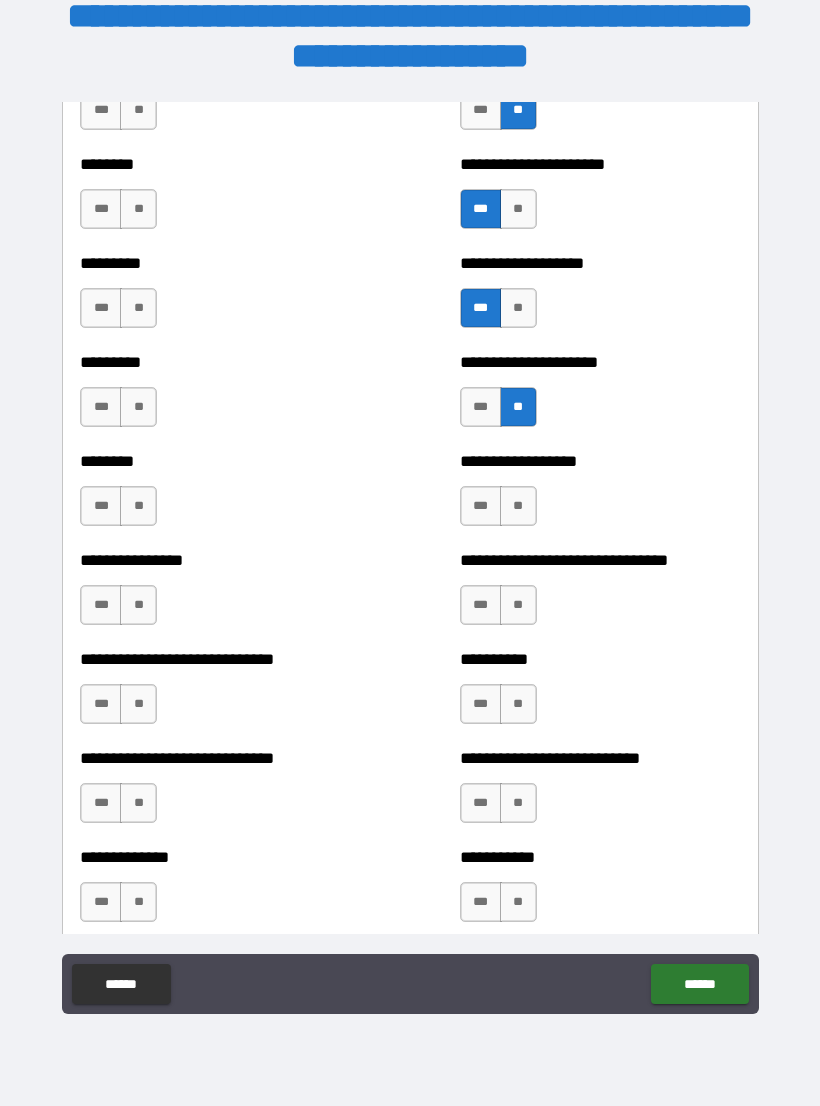 click on "**" at bounding box center (518, 506) 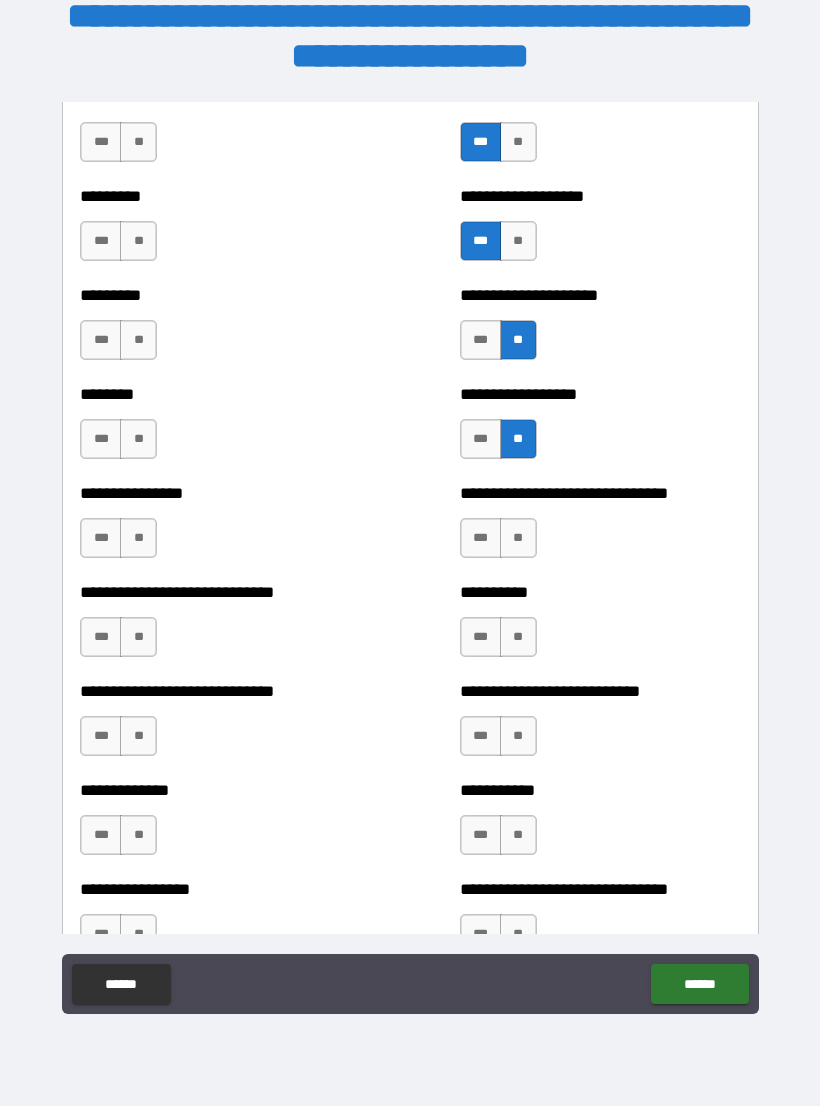 scroll, scrollTop: 7158, scrollLeft: 0, axis: vertical 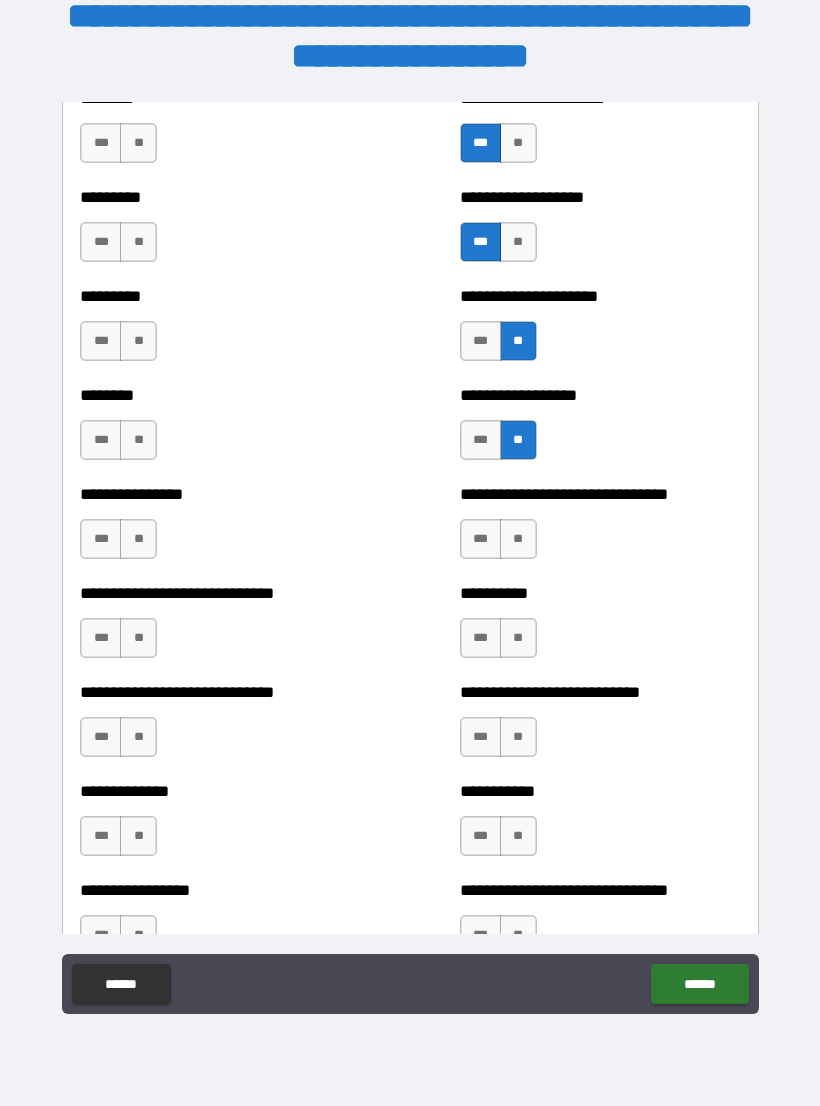 click on "**" at bounding box center [518, 539] 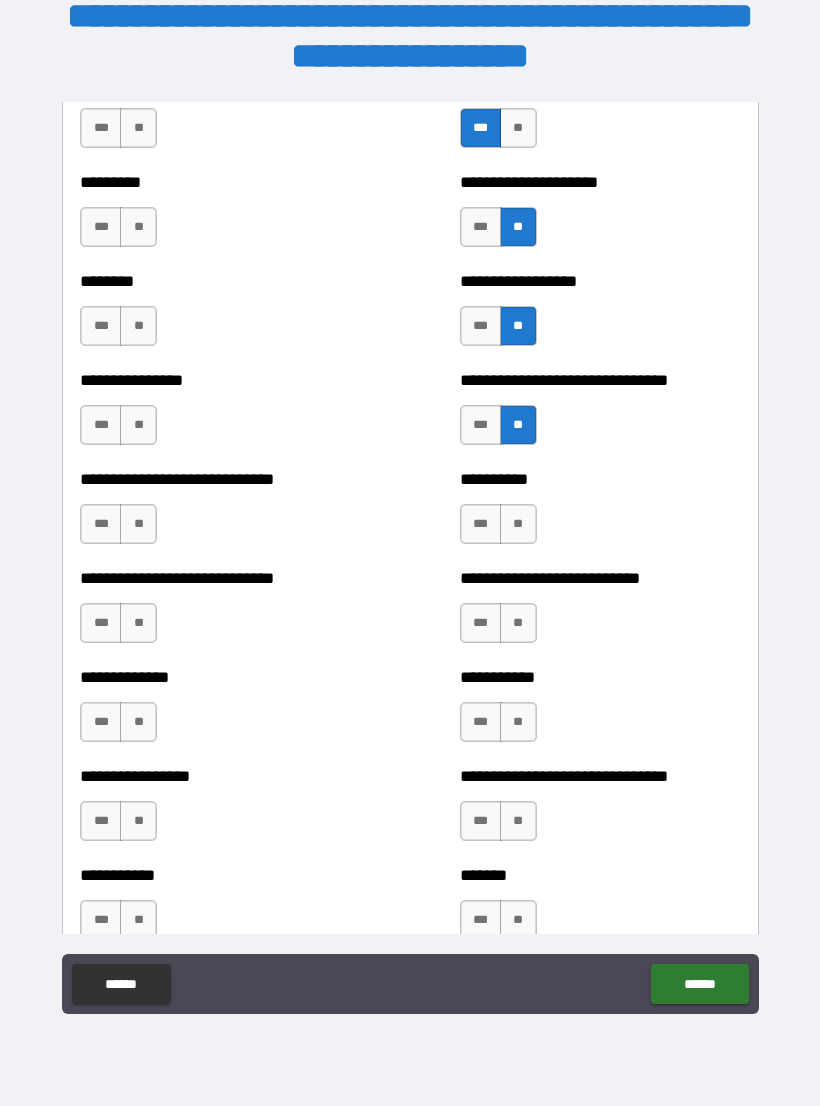 click on "**" at bounding box center (518, 524) 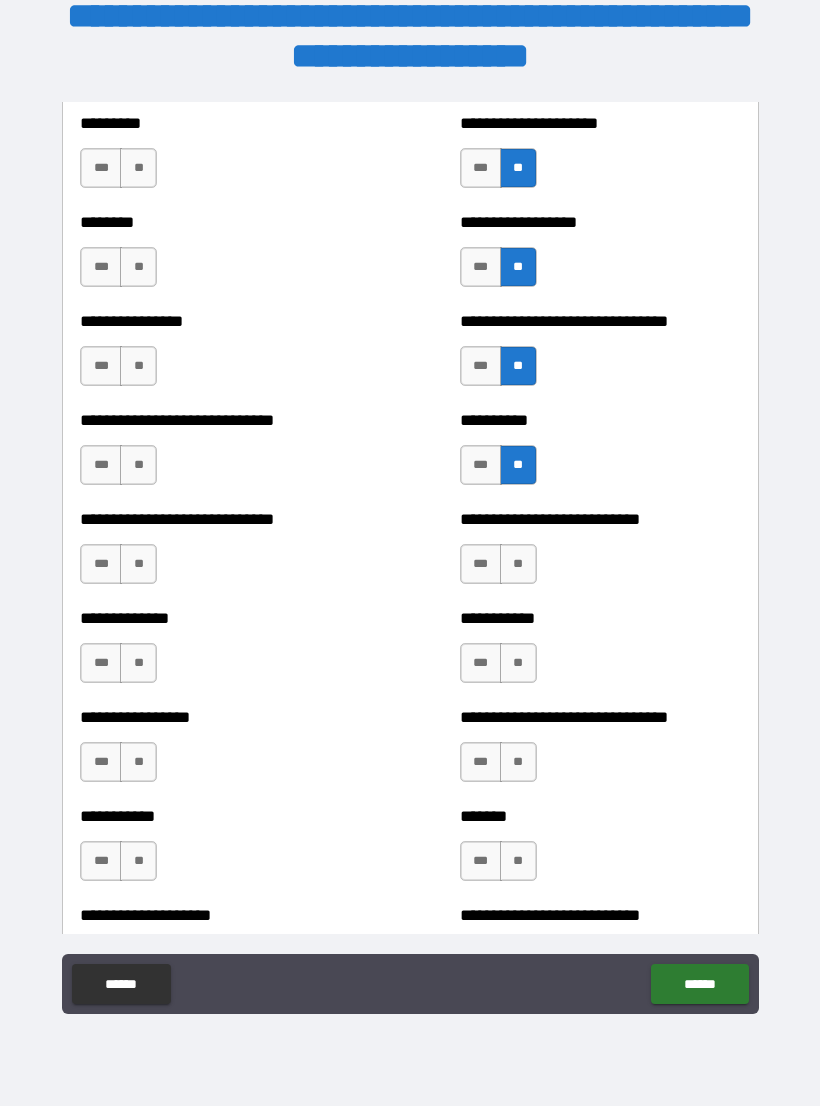 scroll, scrollTop: 7355, scrollLeft: 0, axis: vertical 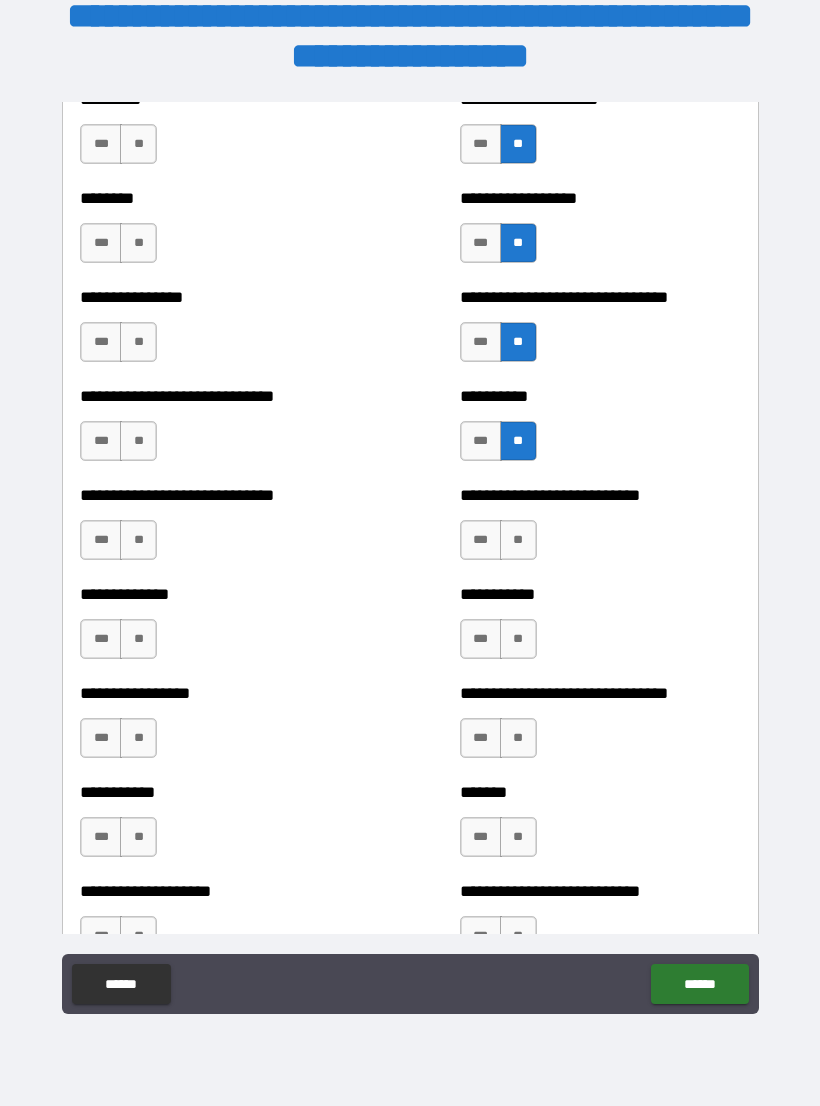 click on "**" at bounding box center (518, 540) 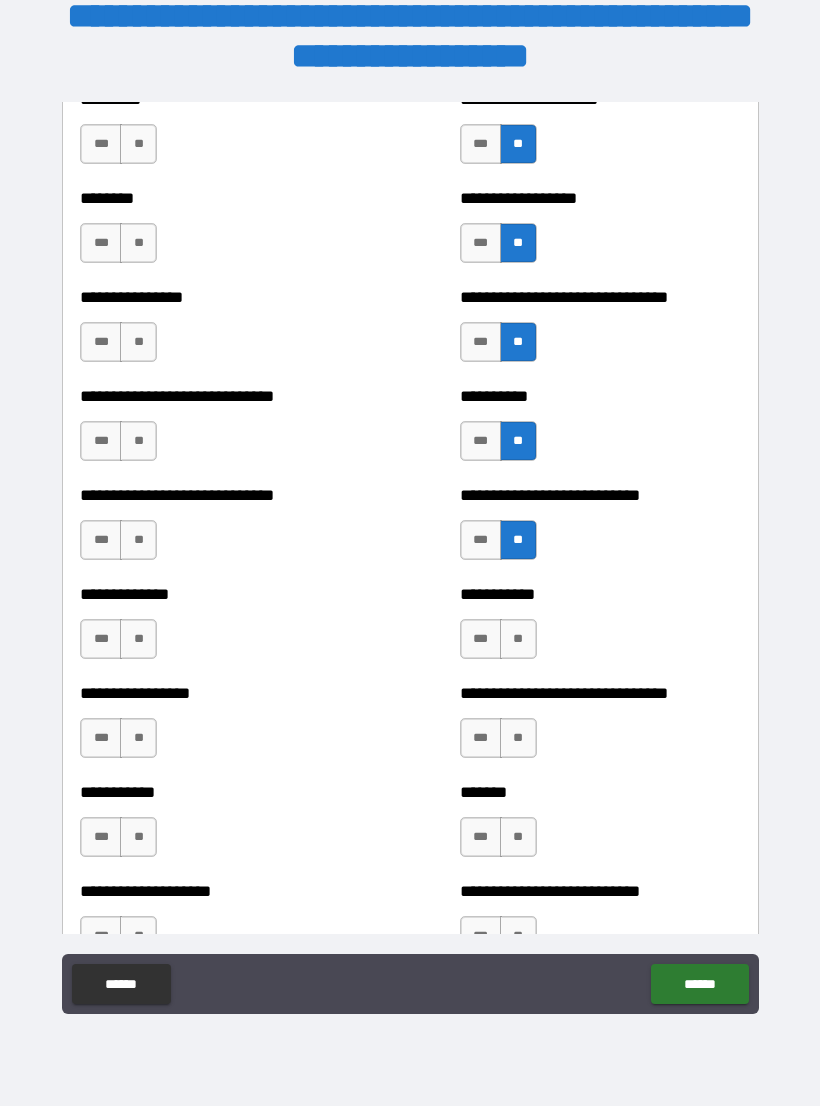 click on "**" at bounding box center (518, 738) 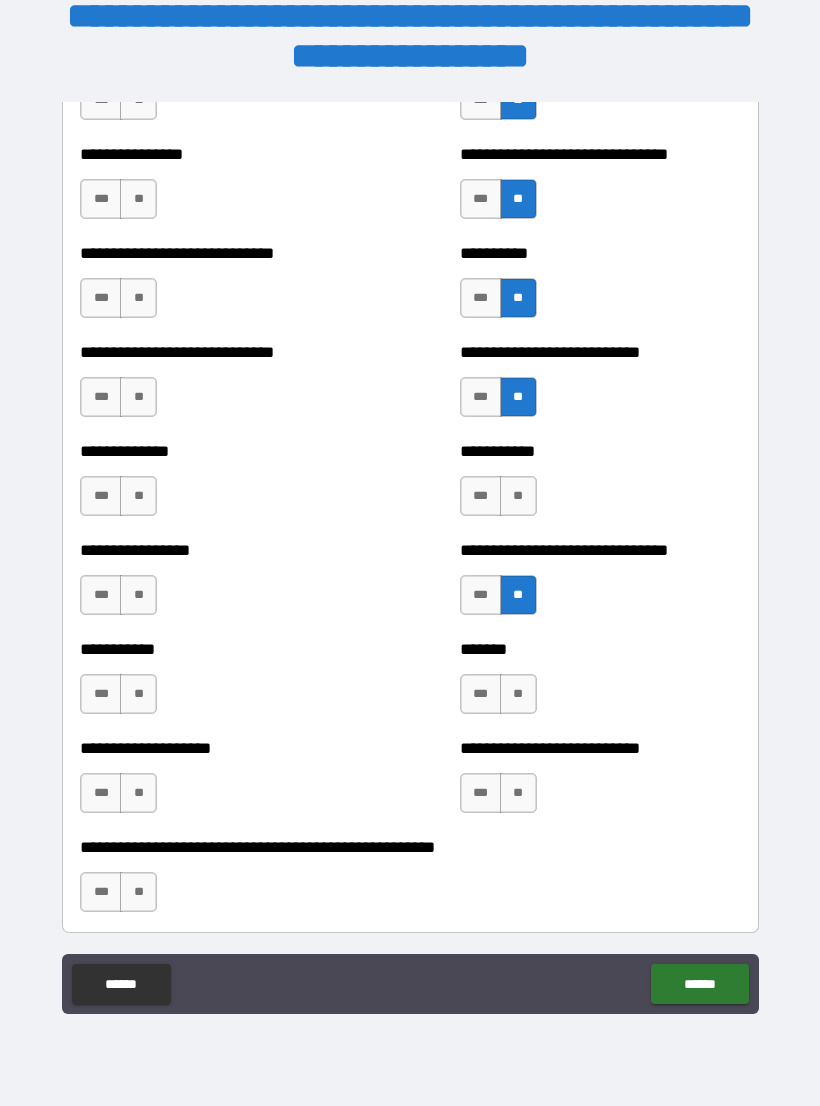 scroll, scrollTop: 7502, scrollLeft: 0, axis: vertical 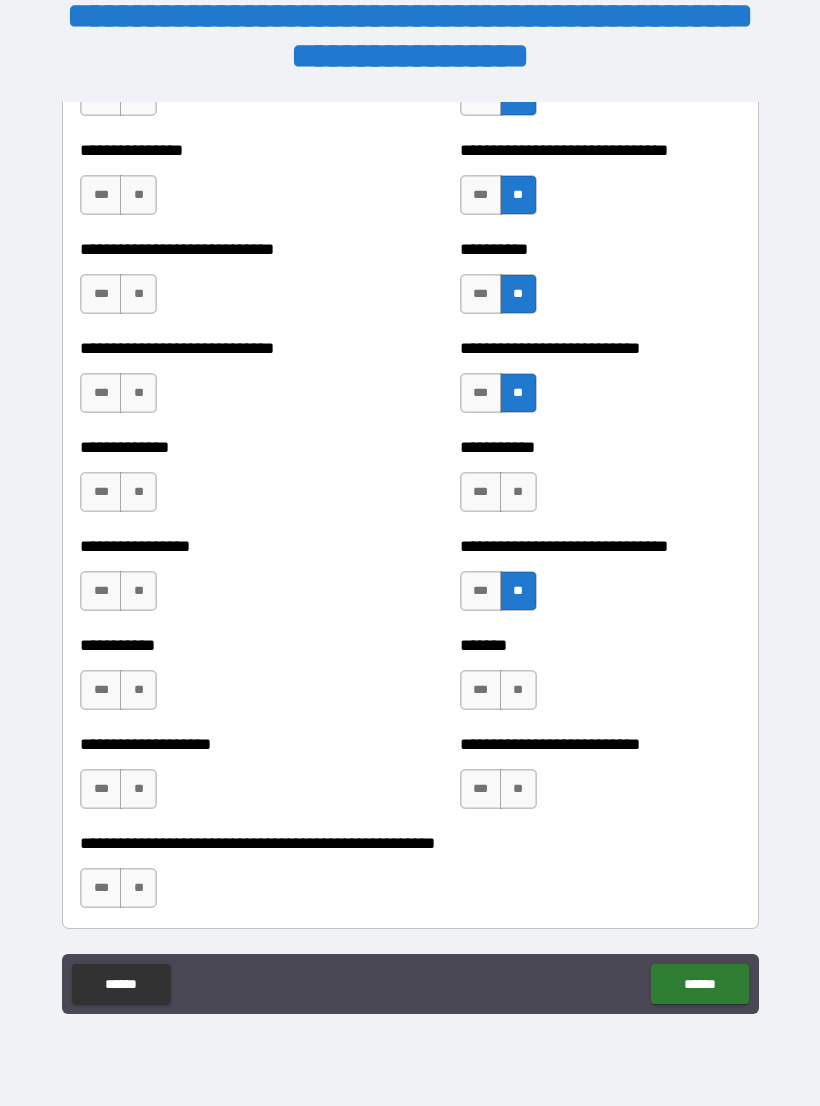 click on "**" at bounding box center [518, 492] 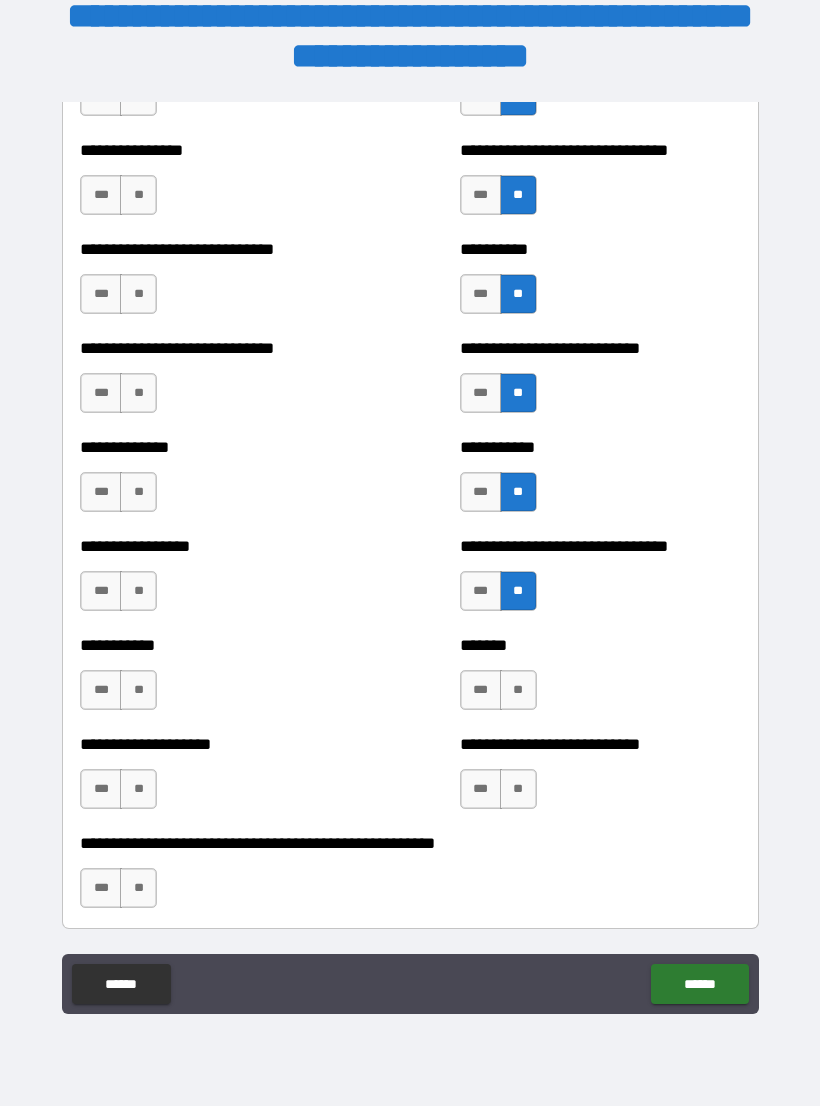 click on "**" at bounding box center (518, 690) 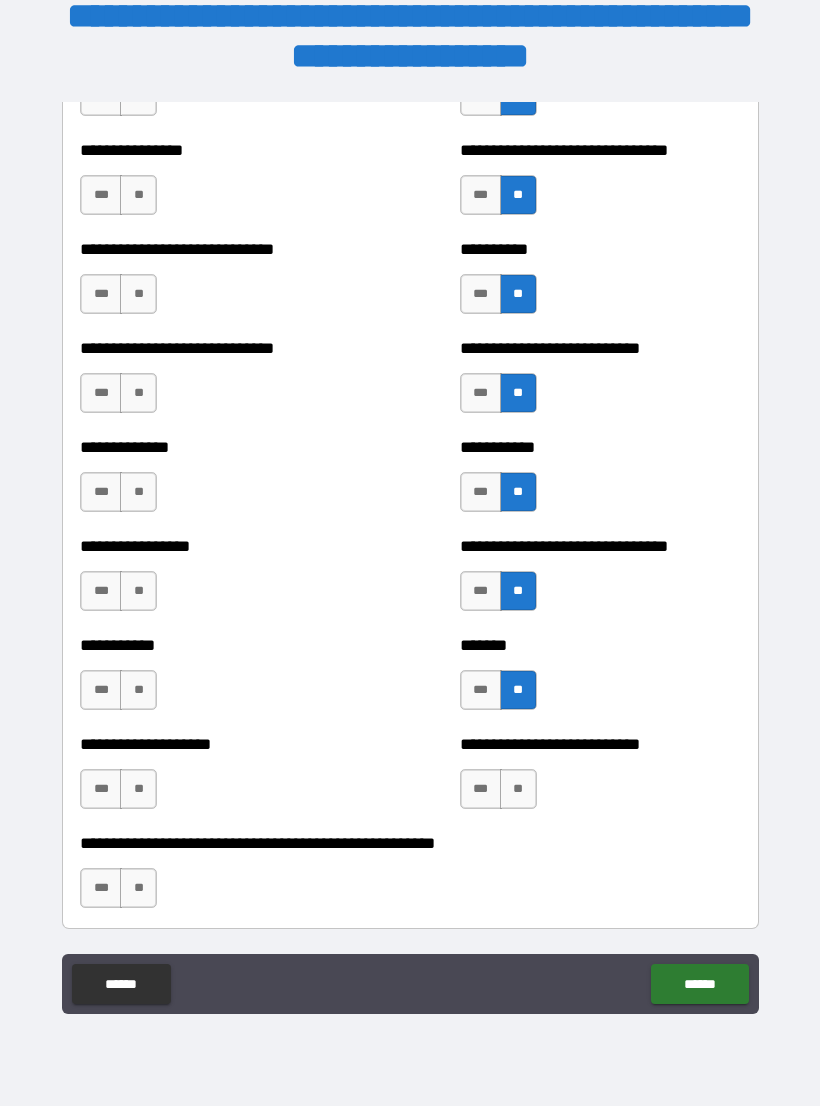 click on "**" at bounding box center (518, 789) 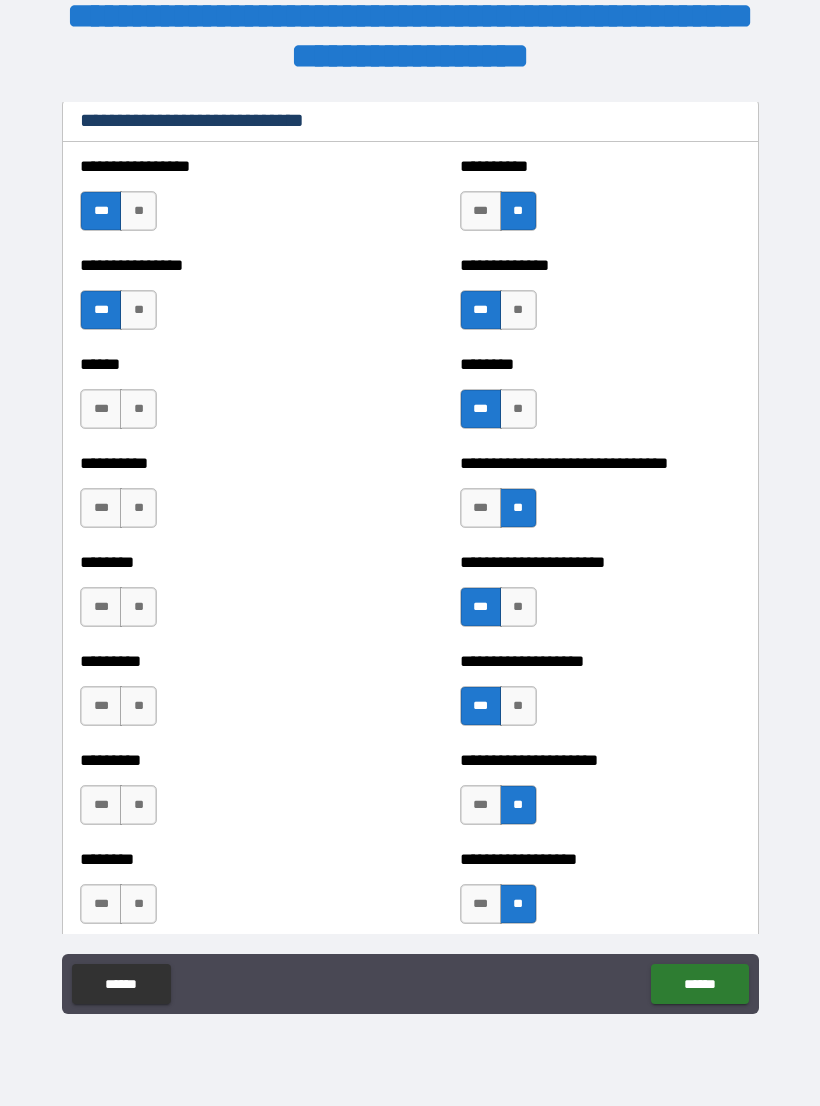 scroll, scrollTop: 6695, scrollLeft: 0, axis: vertical 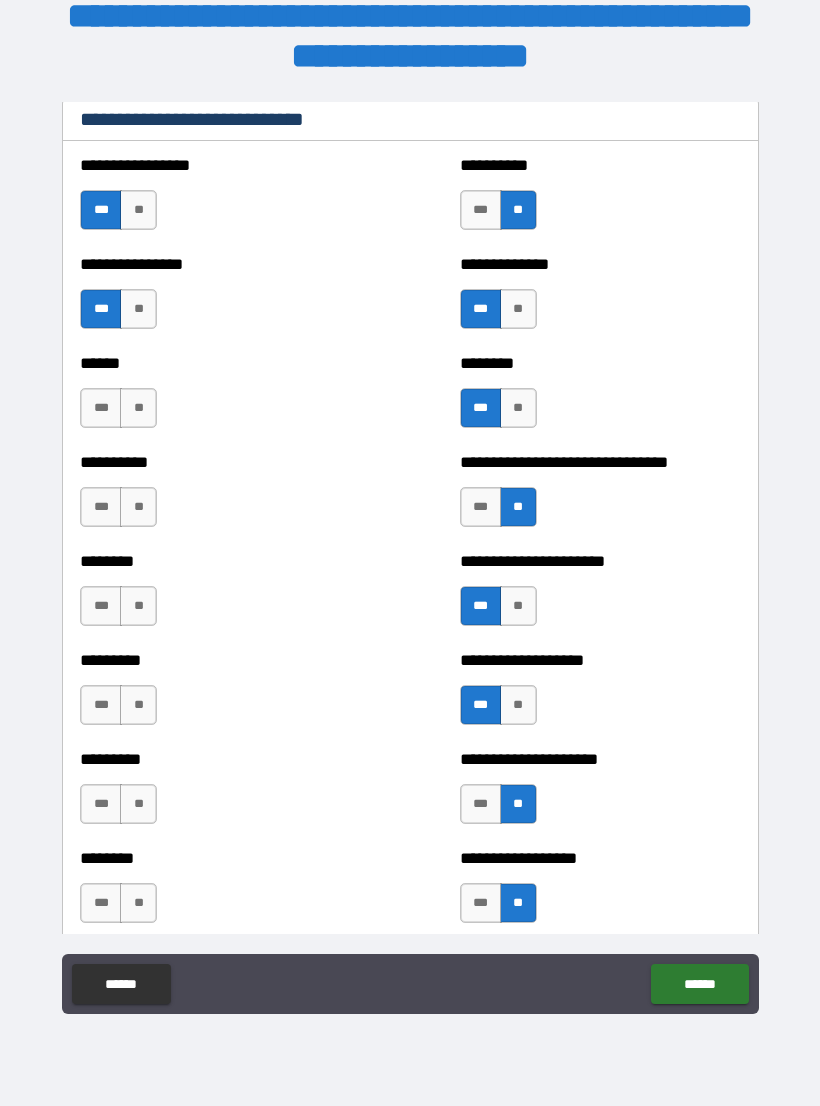 click on "**" at bounding box center (138, 408) 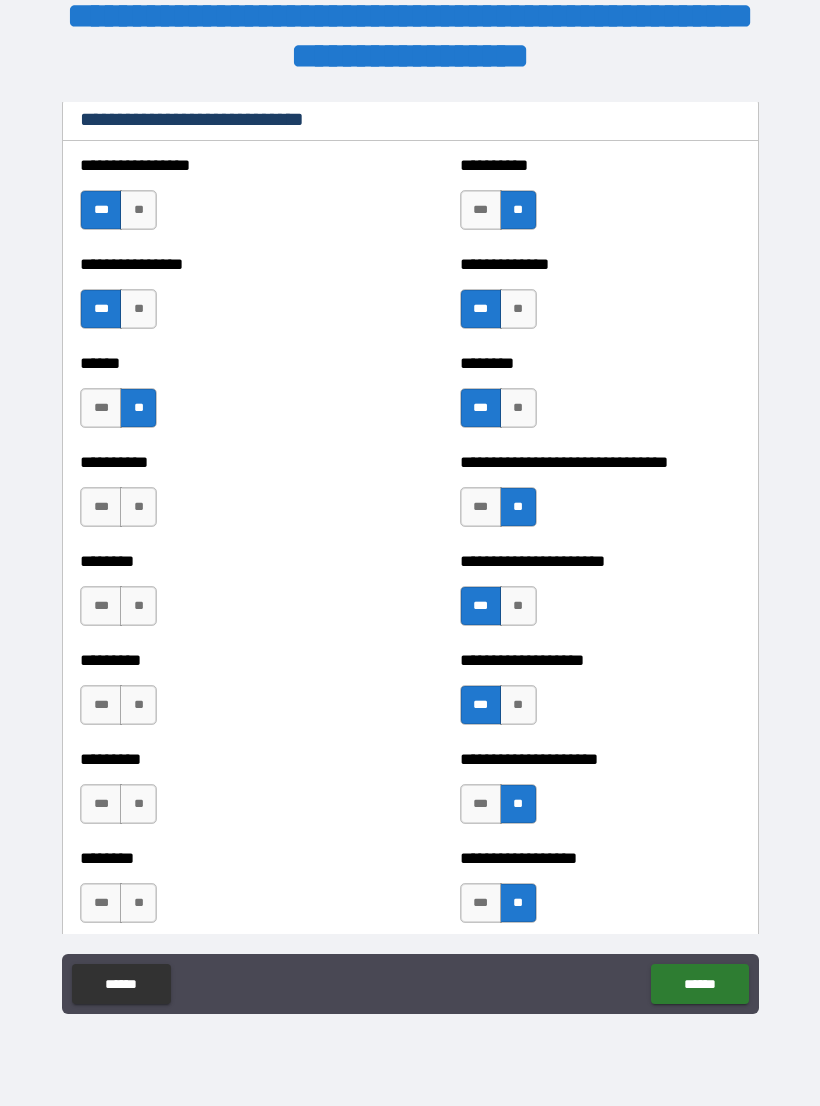 click on "**" at bounding box center (138, 507) 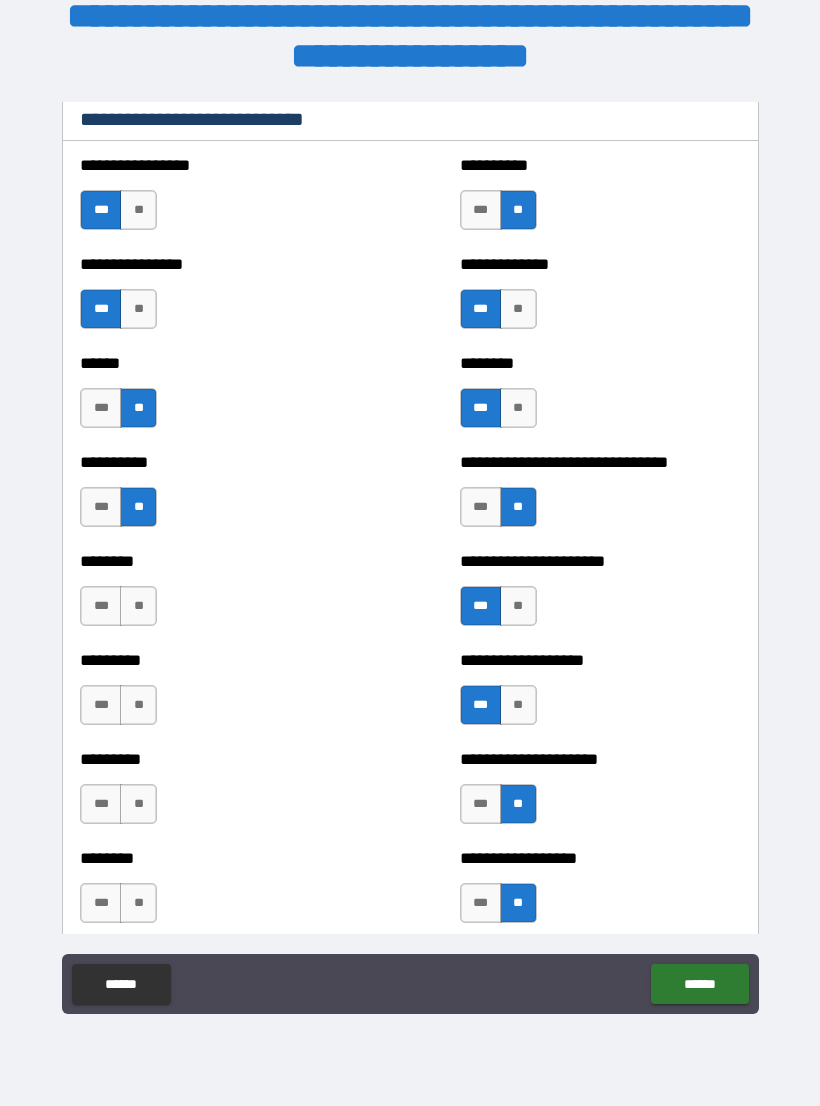click on "**" at bounding box center (138, 606) 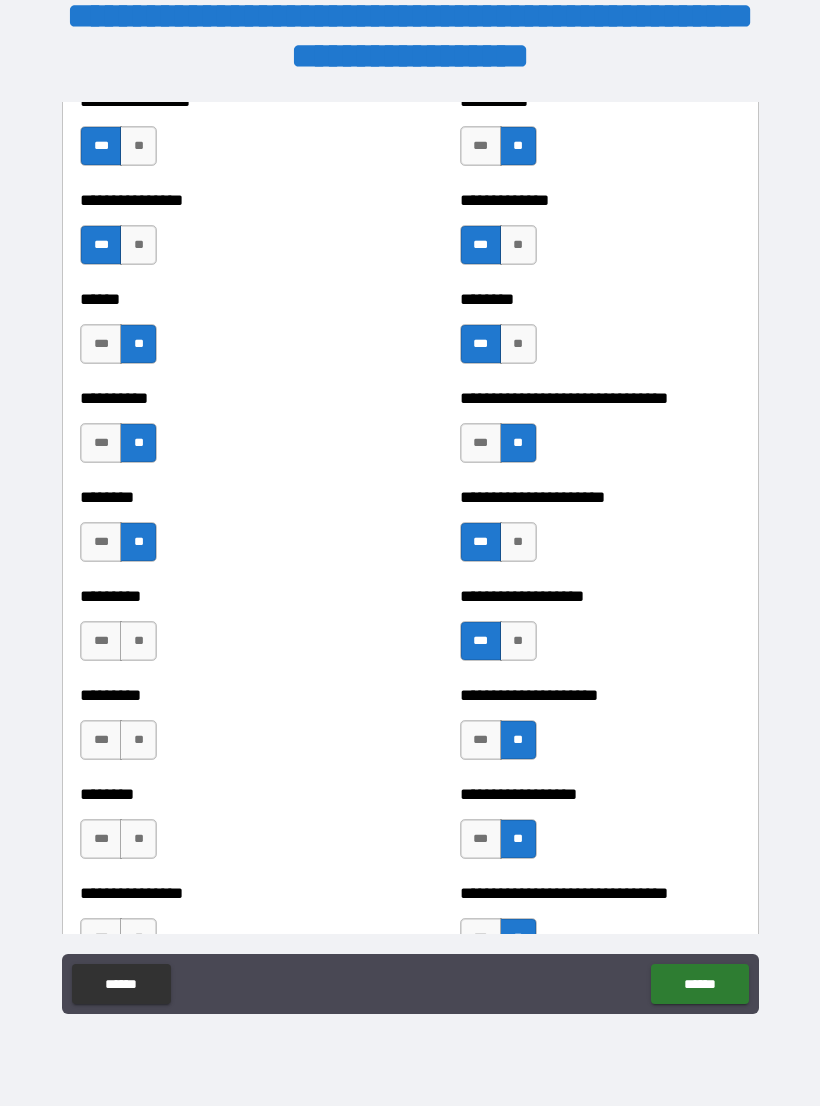 scroll, scrollTop: 6807, scrollLeft: 0, axis: vertical 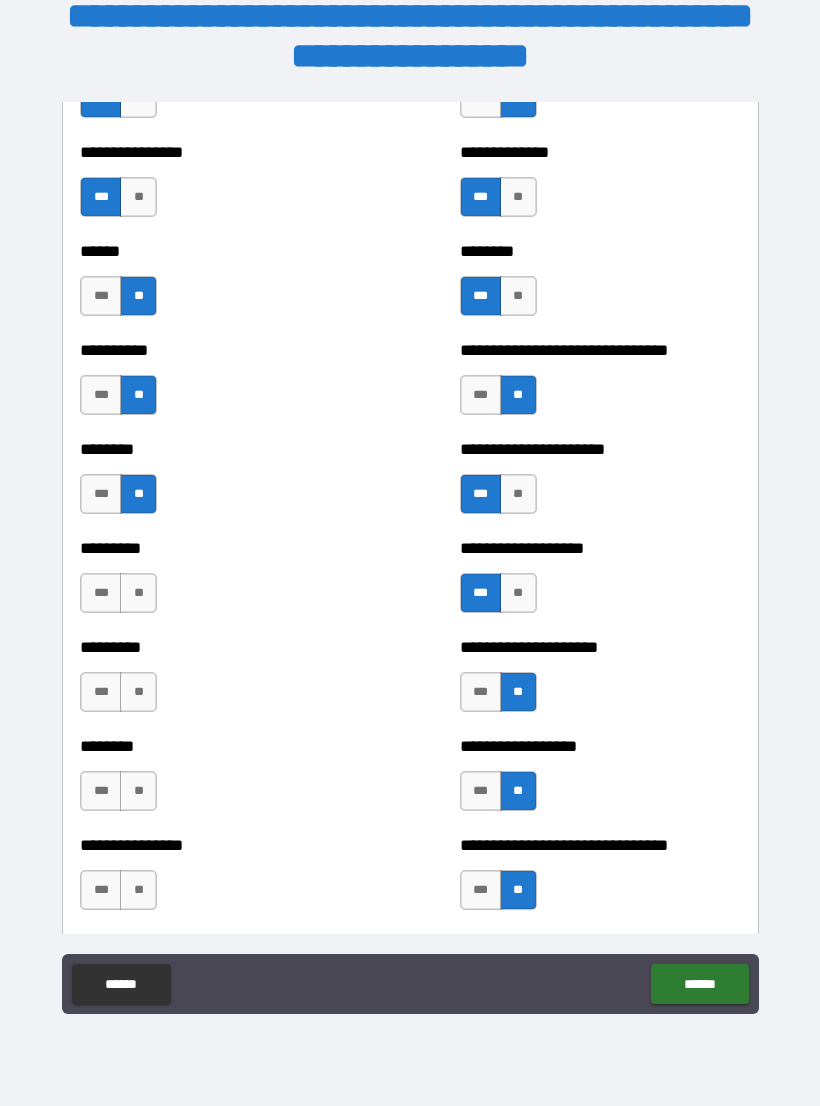 click on "**" at bounding box center (138, 593) 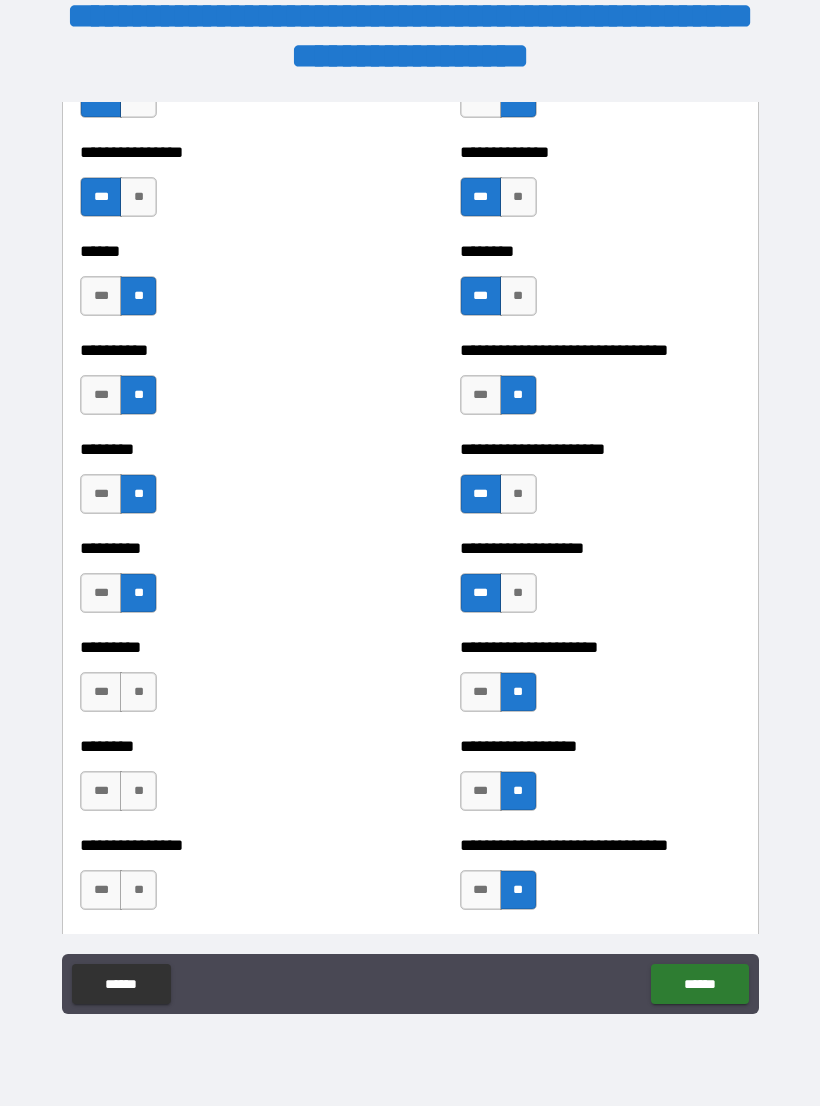 click on "**" at bounding box center (138, 692) 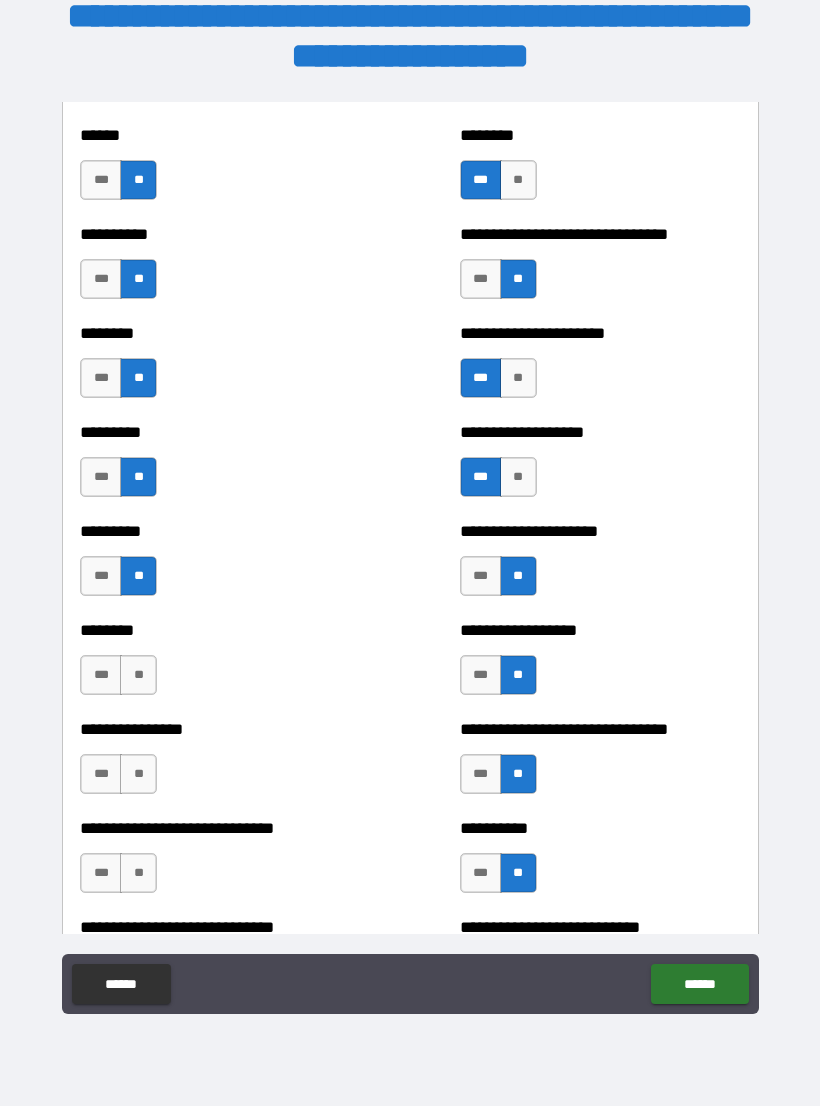 scroll, scrollTop: 6919, scrollLeft: 0, axis: vertical 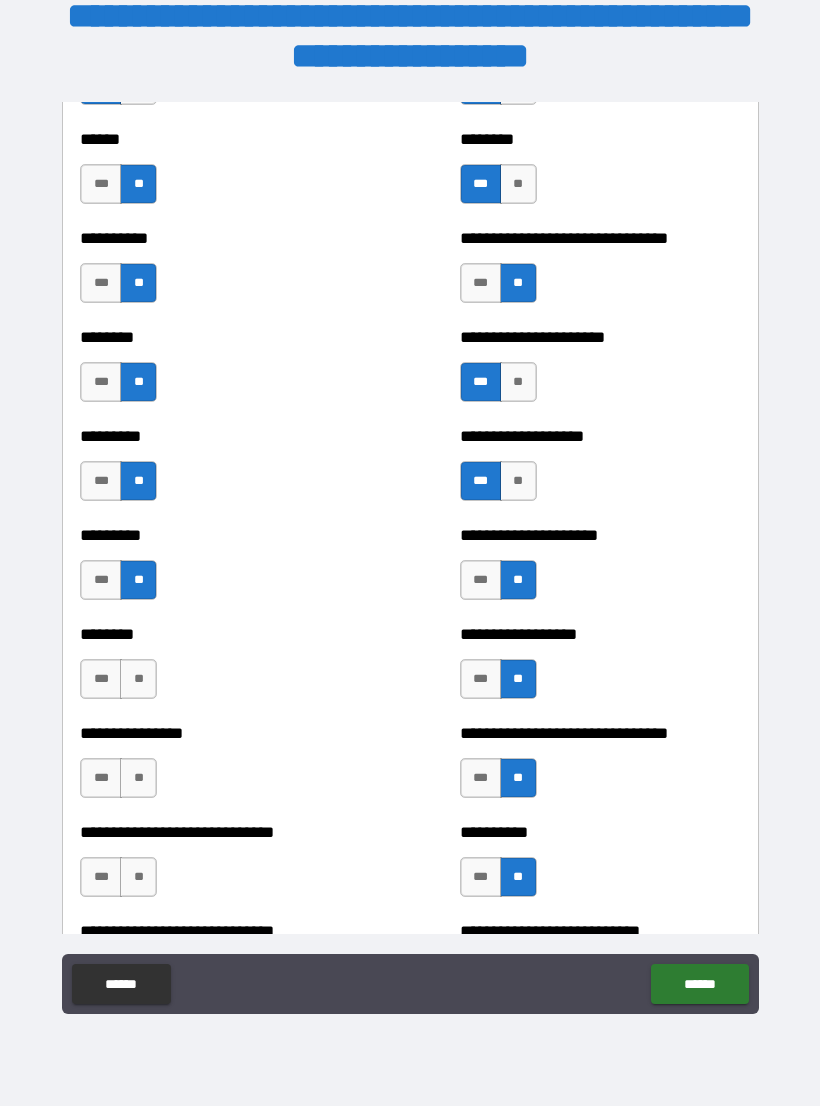 click on "**" at bounding box center (138, 679) 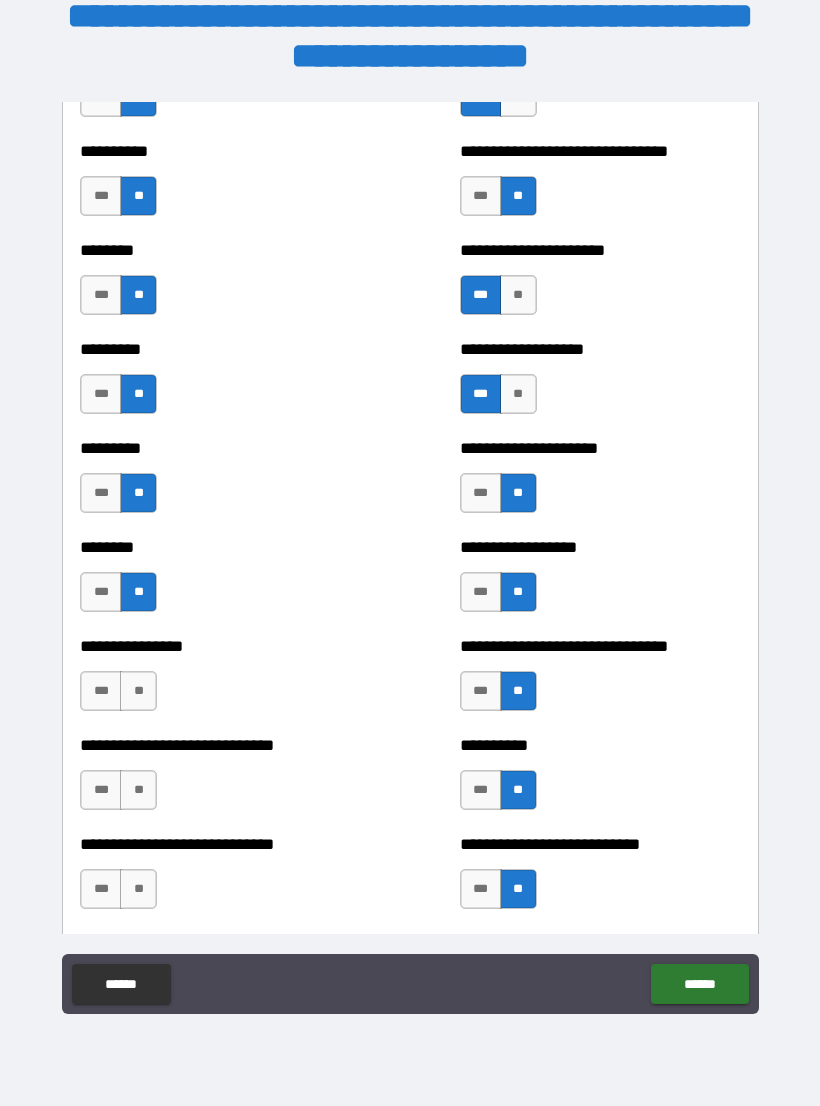scroll, scrollTop: 7009, scrollLeft: 0, axis: vertical 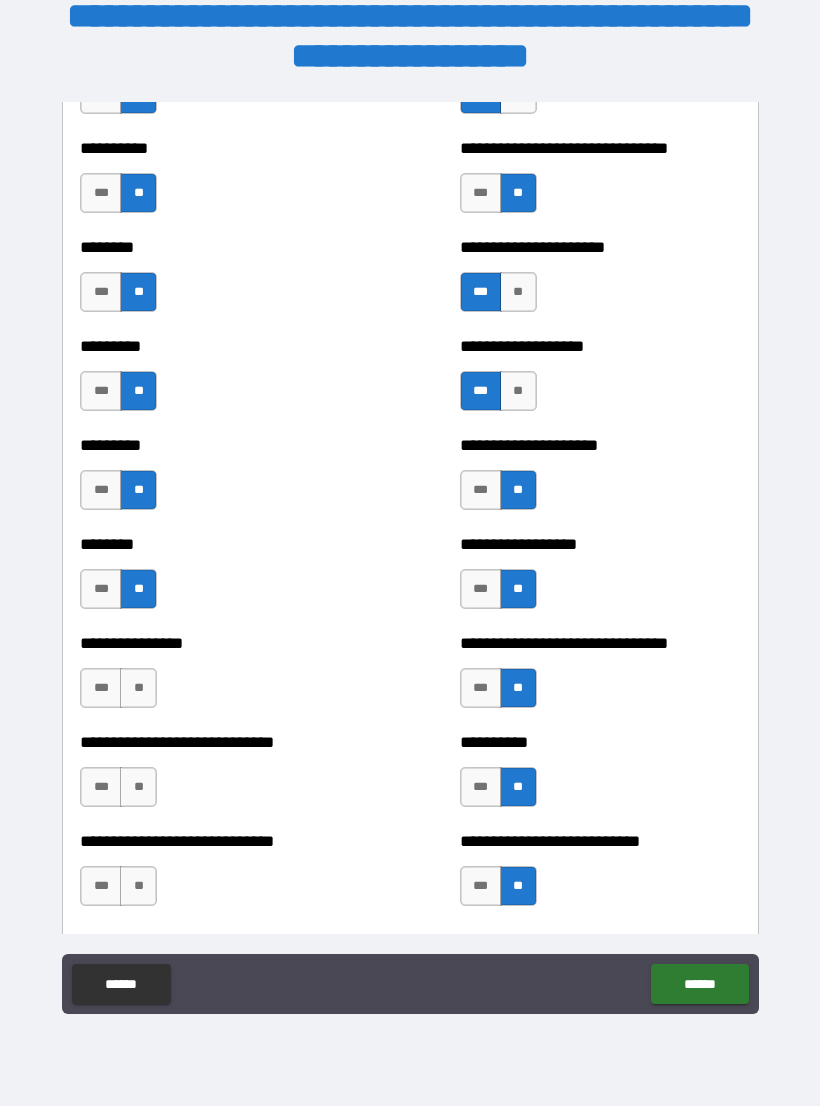 click on "**" at bounding box center (138, 688) 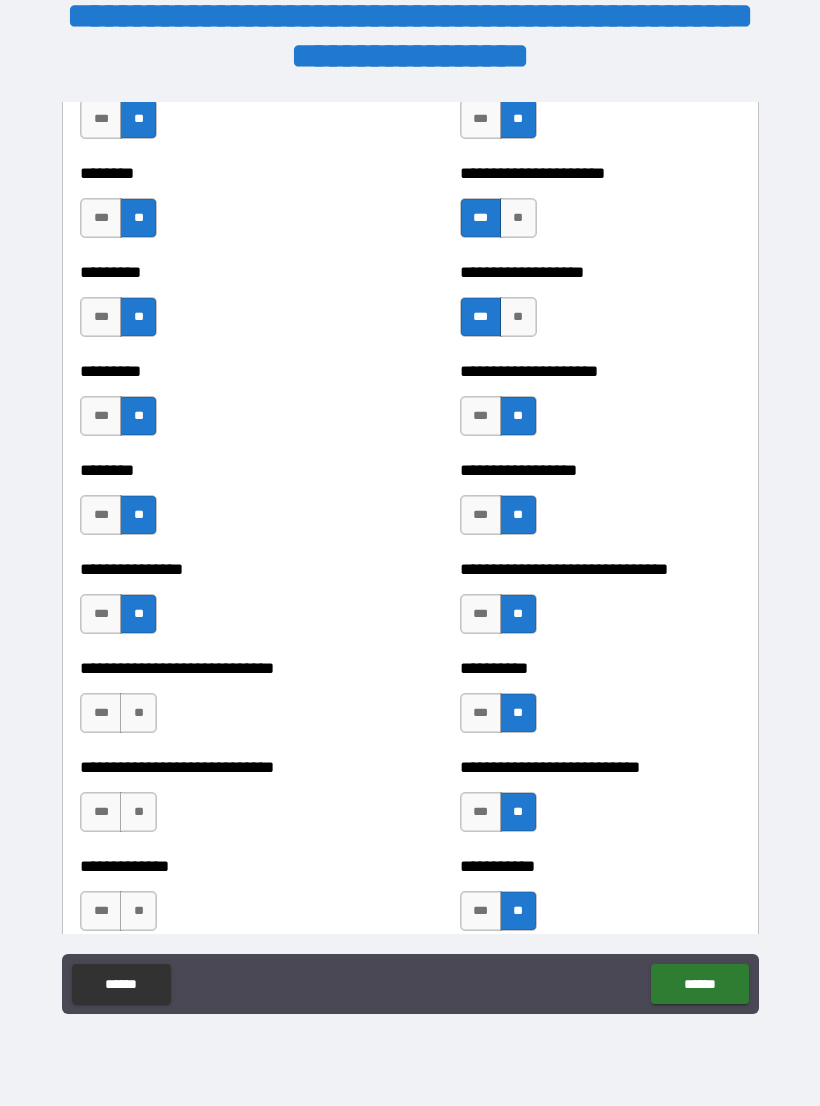 click on "**" at bounding box center [138, 713] 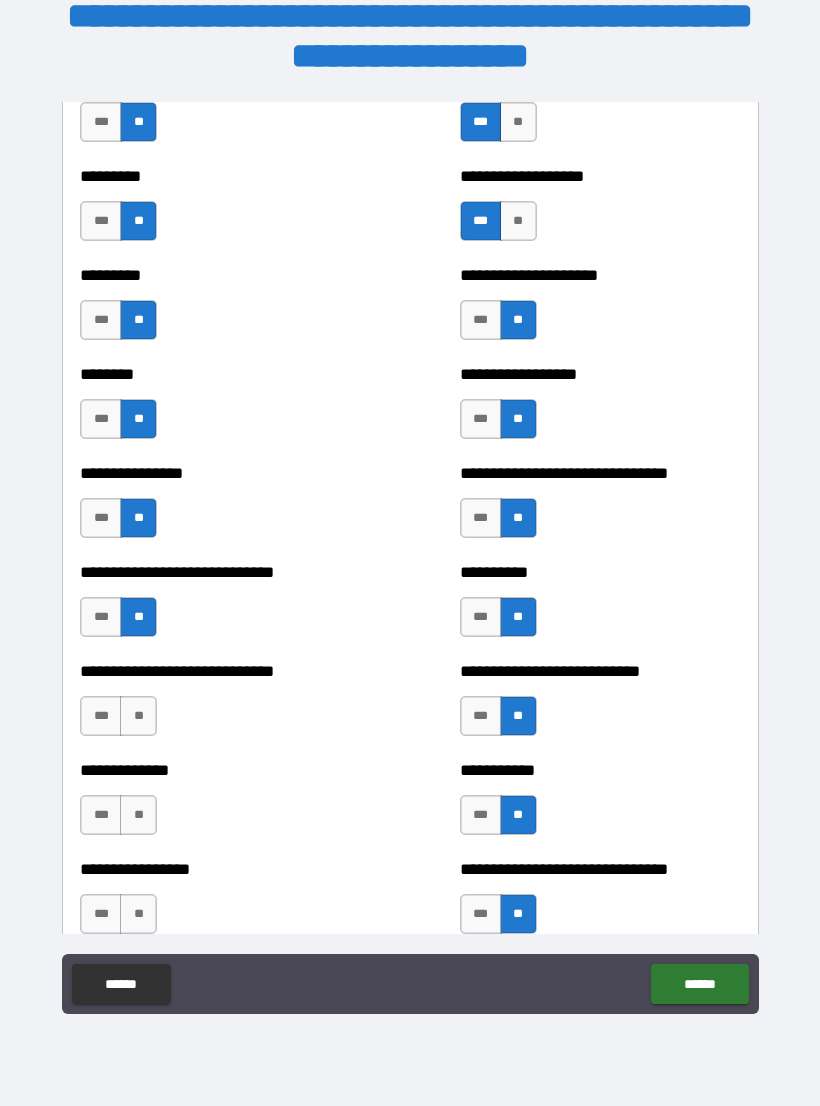 click on "**" at bounding box center [138, 716] 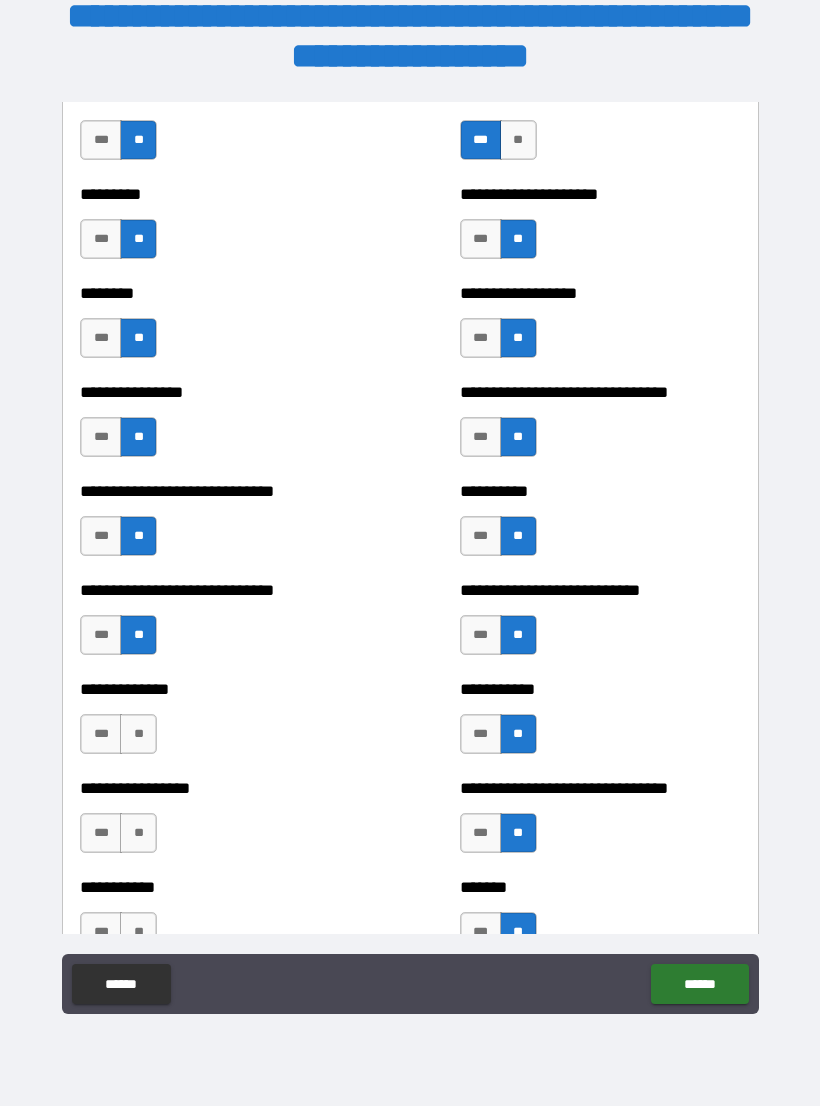scroll, scrollTop: 7318, scrollLeft: 0, axis: vertical 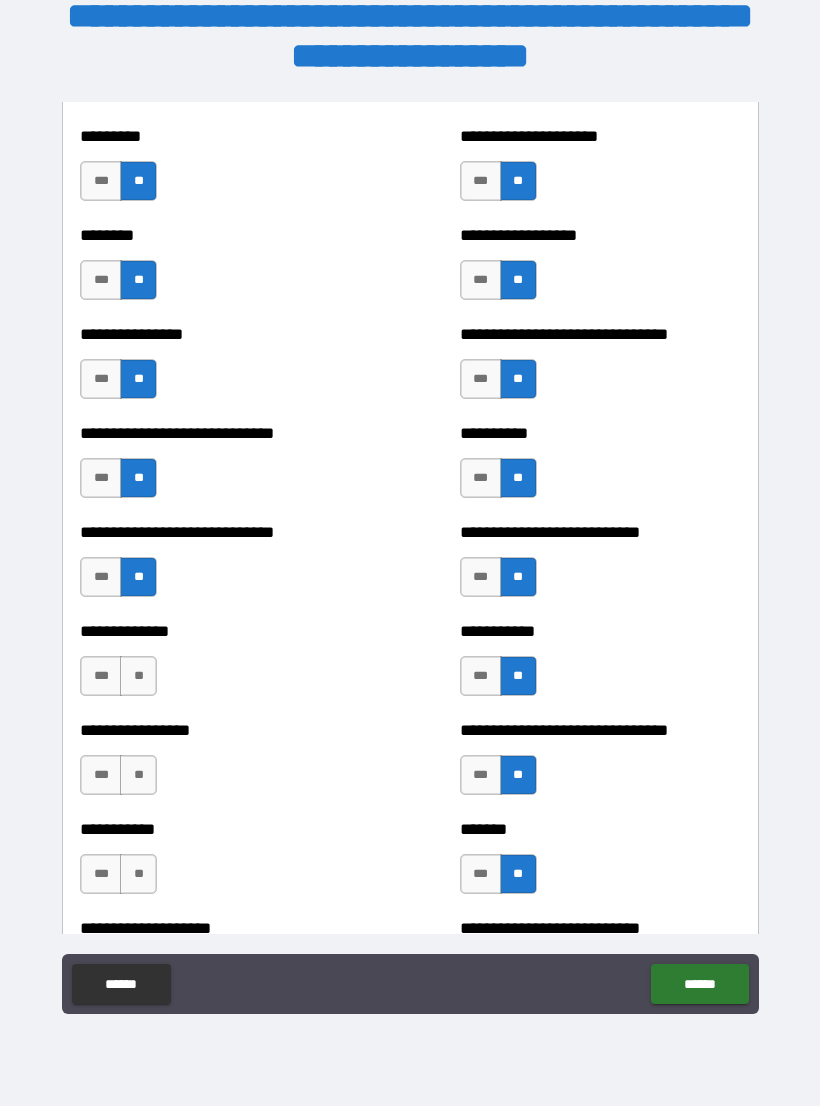 click on "**" at bounding box center (138, 676) 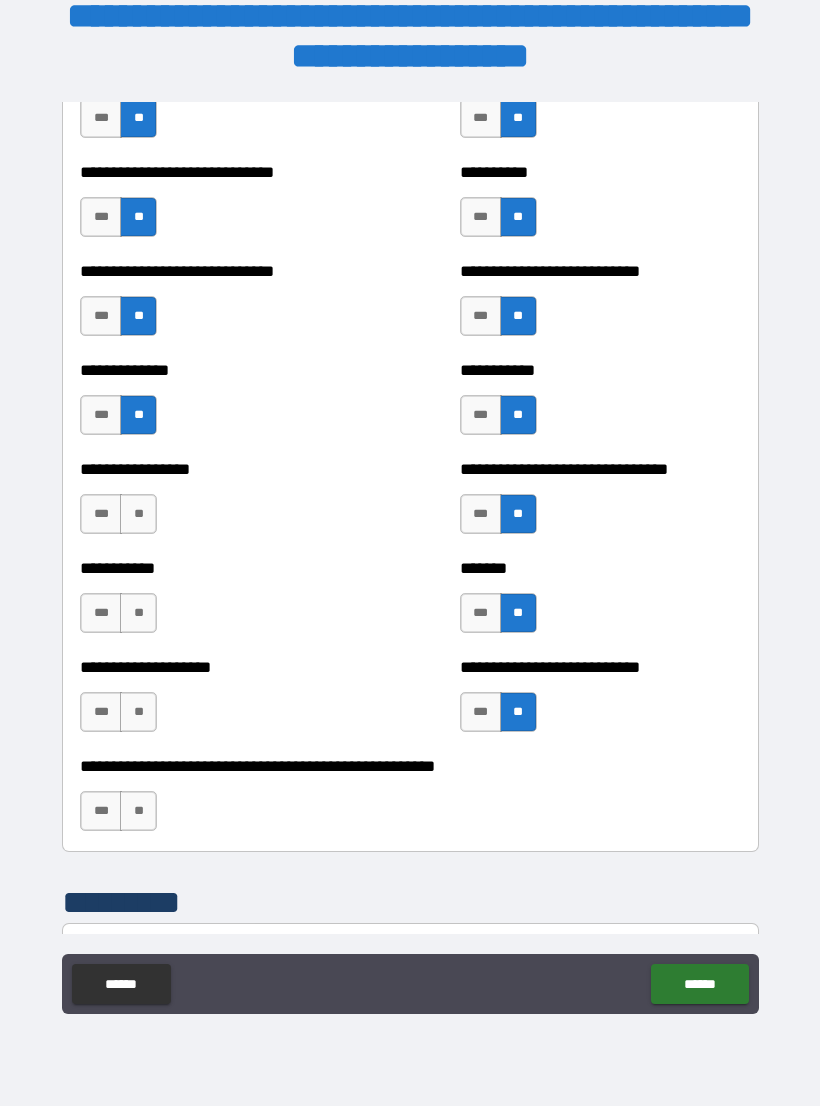 scroll, scrollTop: 7580, scrollLeft: 0, axis: vertical 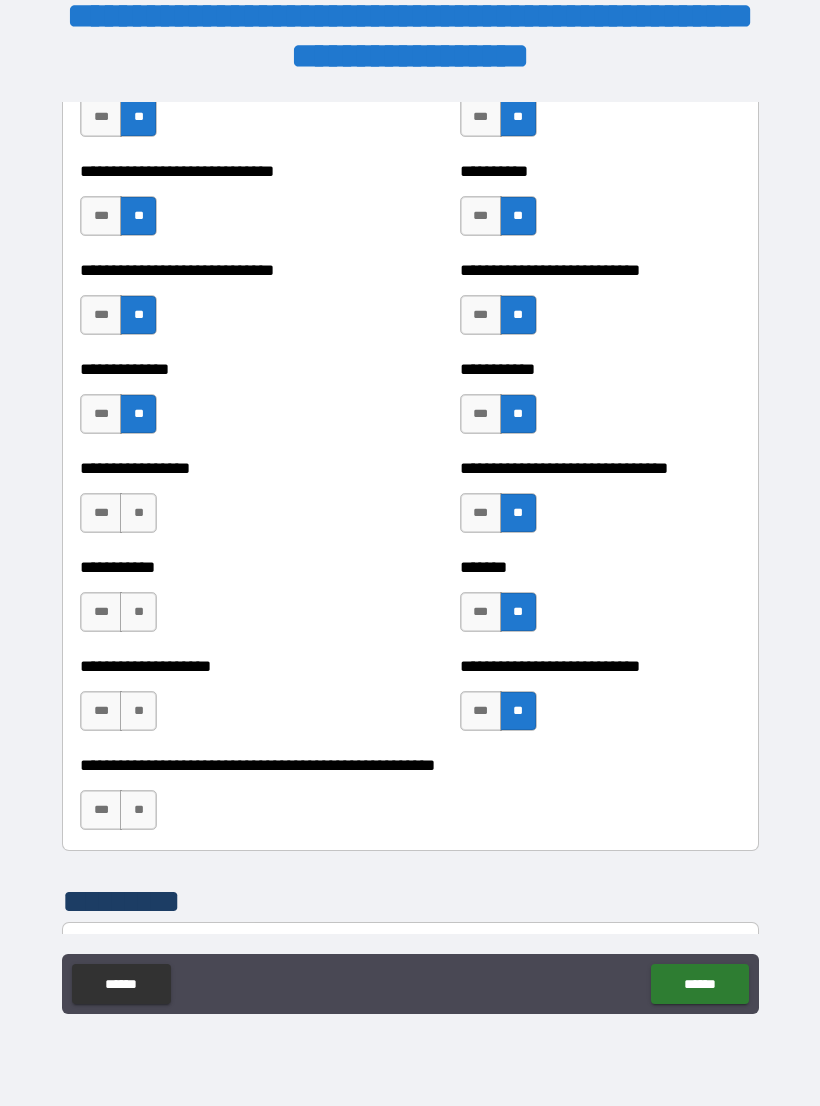 click on "**" at bounding box center [138, 513] 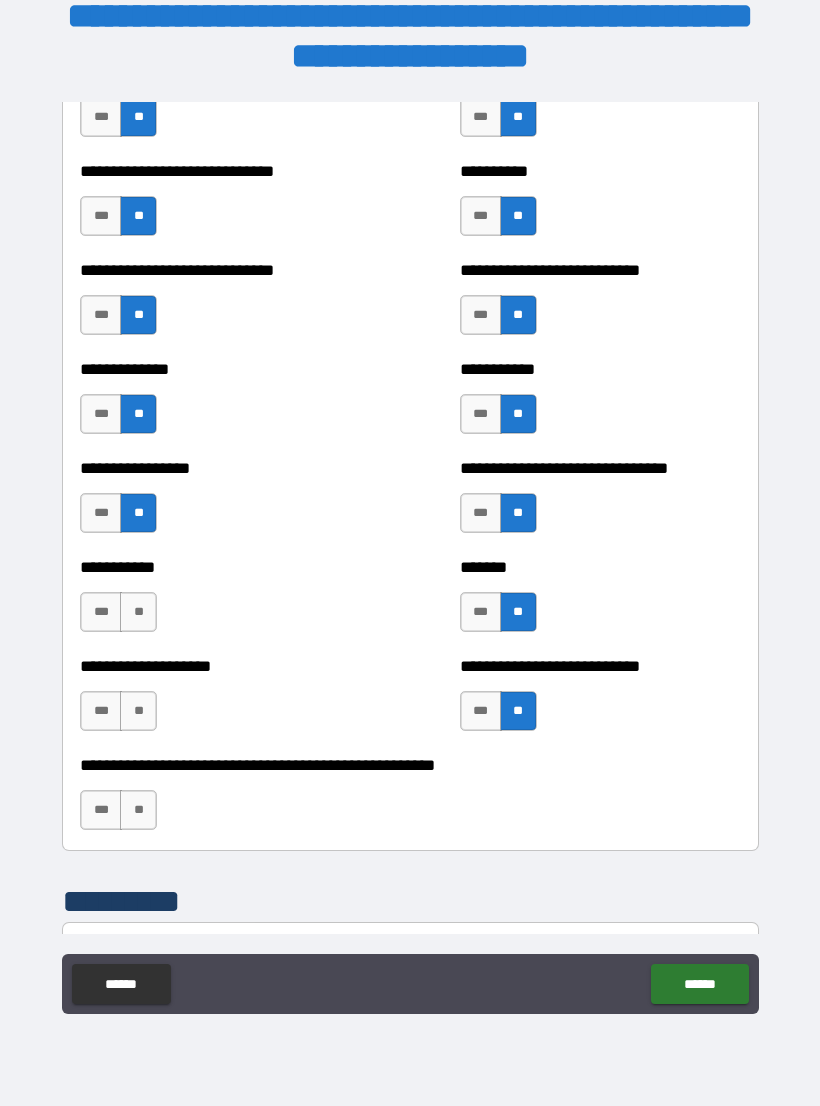 click on "**" at bounding box center [138, 612] 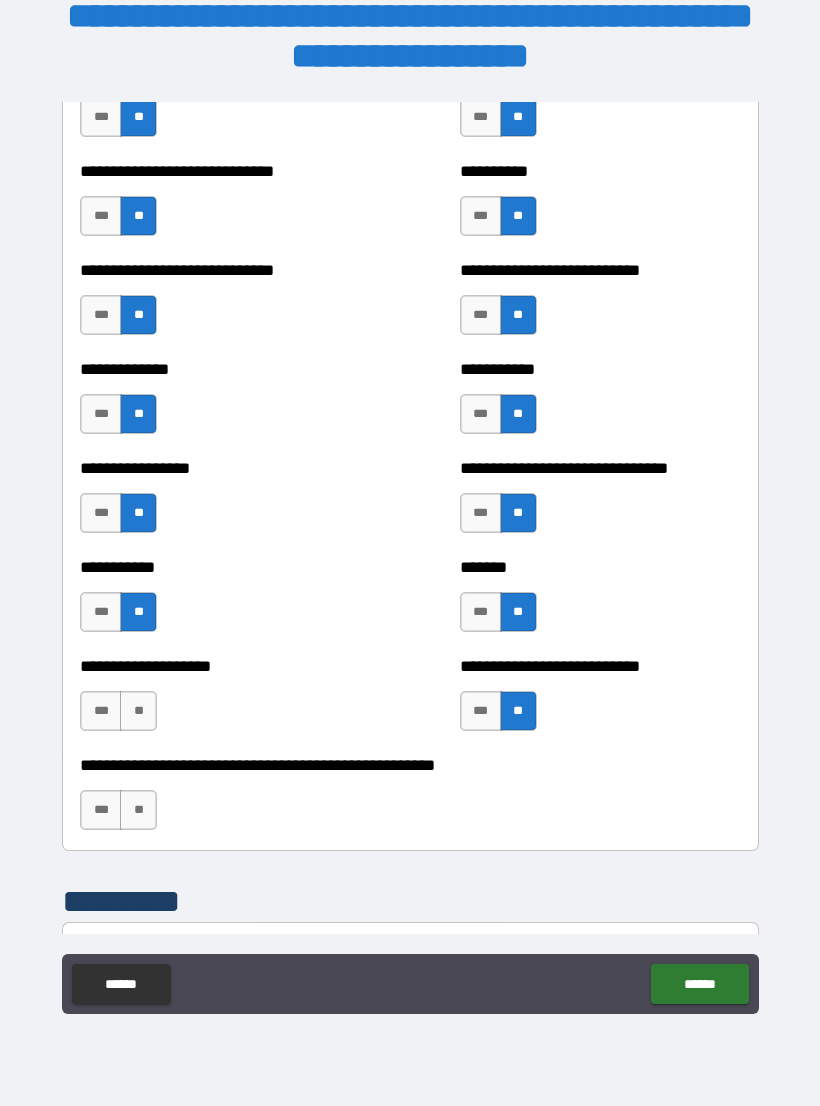 click on "**" at bounding box center [138, 711] 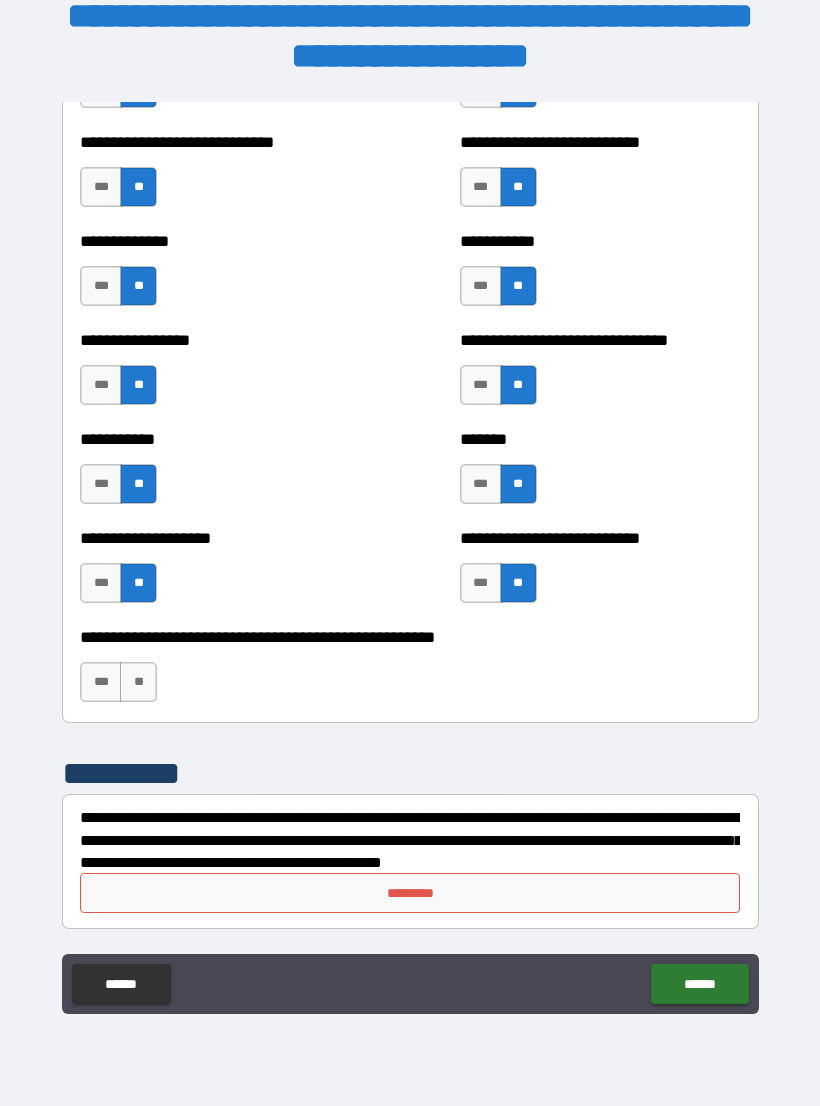 scroll, scrollTop: 7708, scrollLeft: 0, axis: vertical 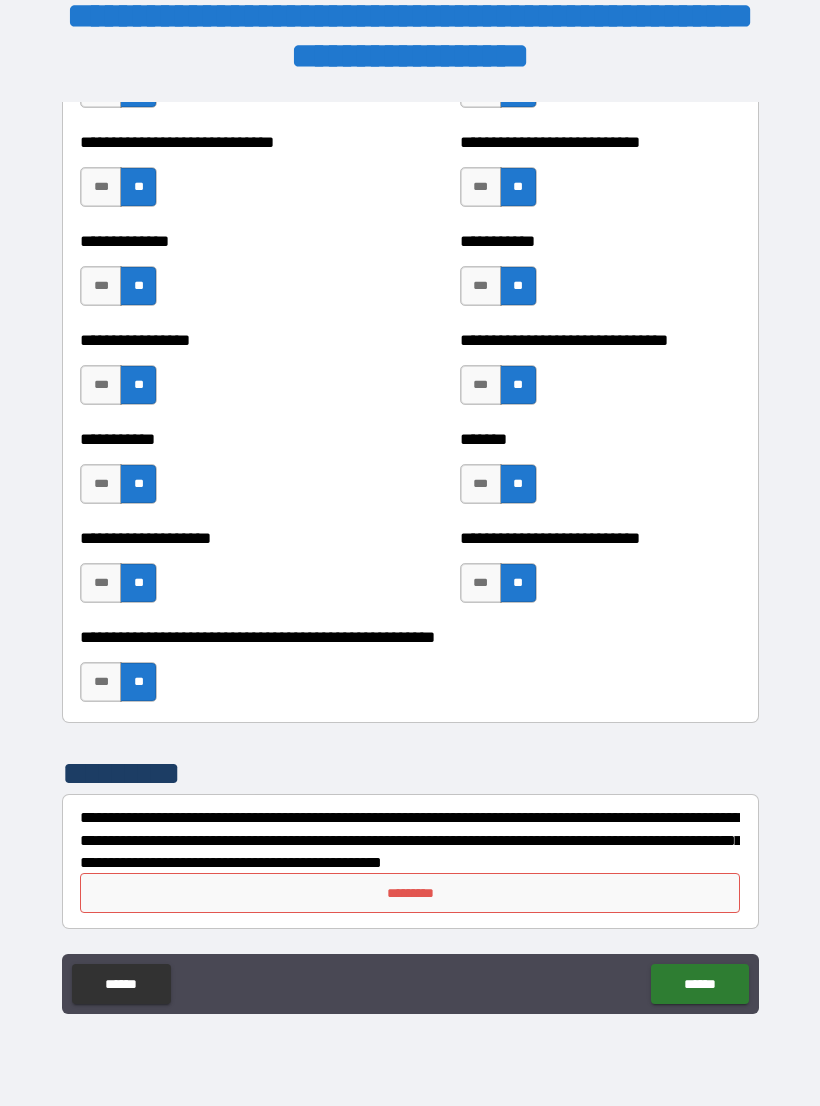 click on "*********" at bounding box center (410, 893) 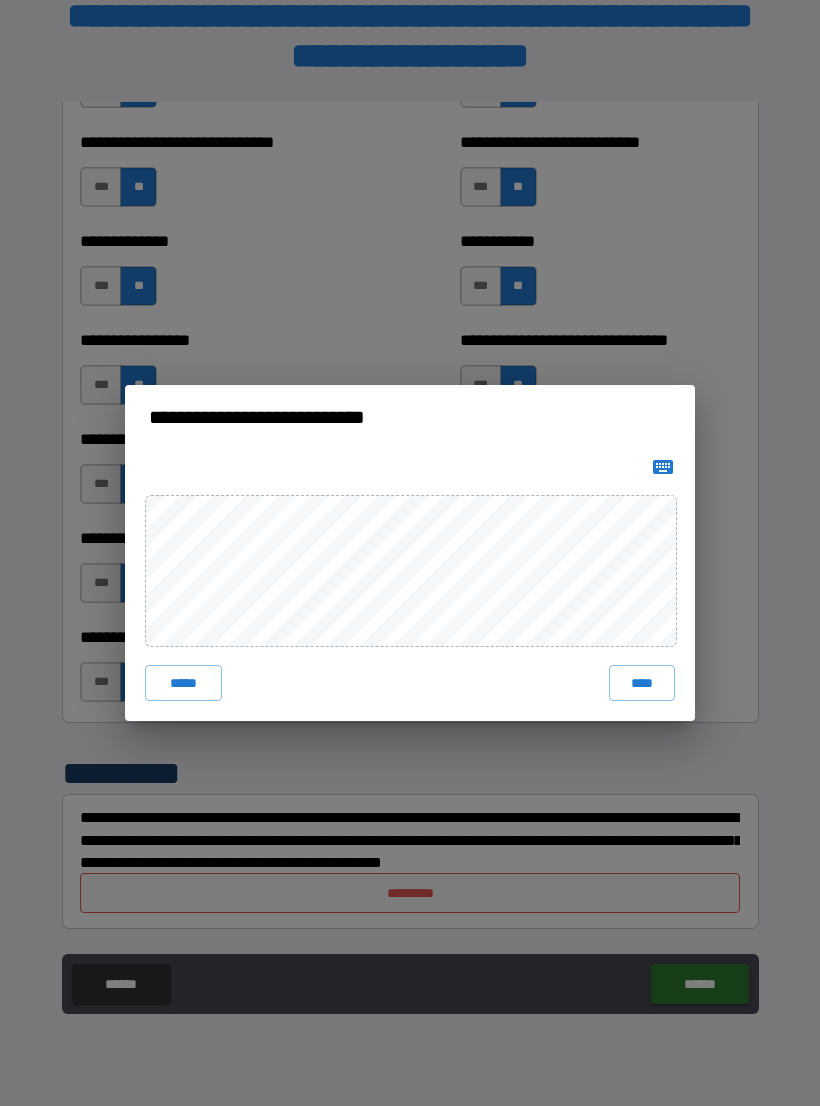 click on "****" at bounding box center [642, 683] 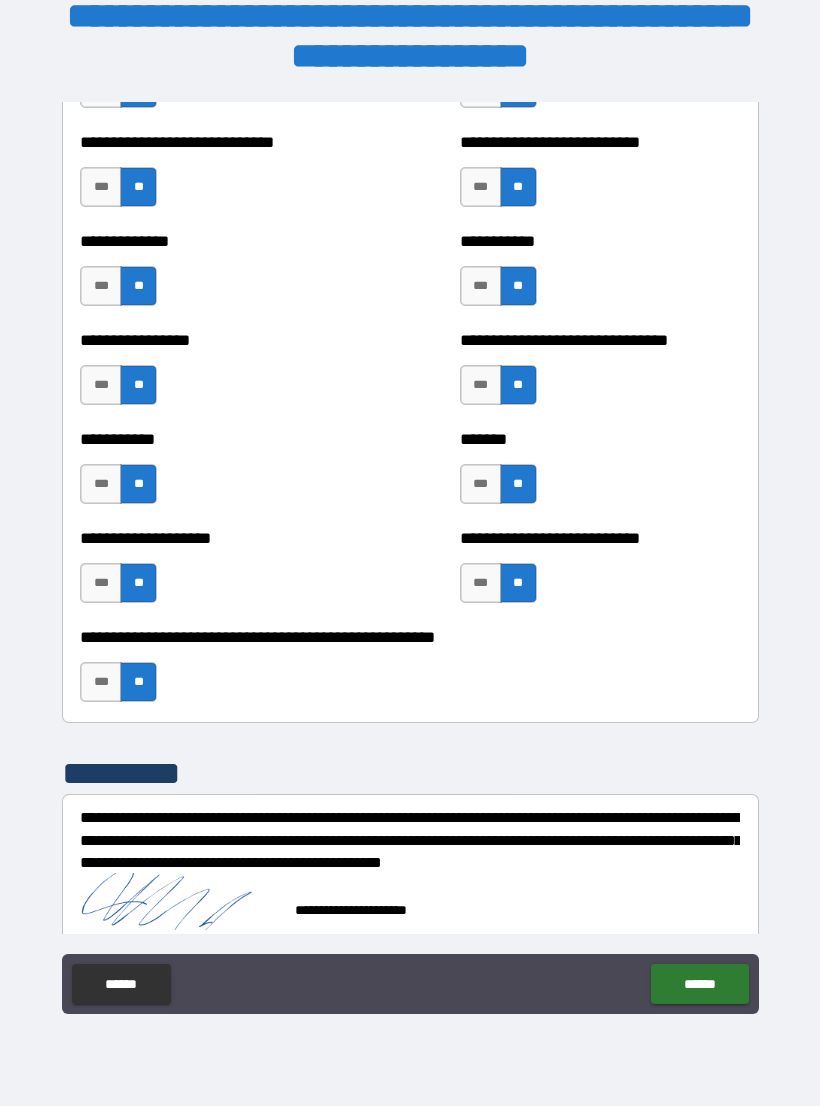 click on "******" at bounding box center (699, 984) 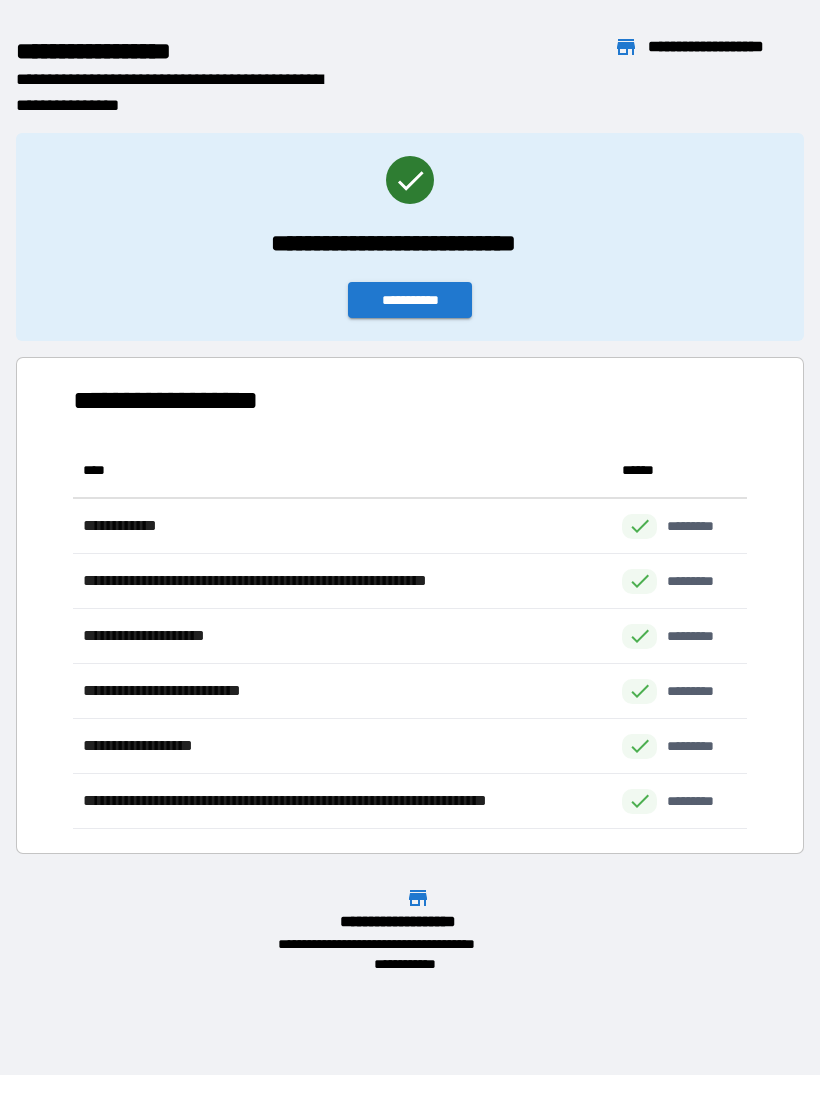 scroll, scrollTop: 1, scrollLeft: 1, axis: both 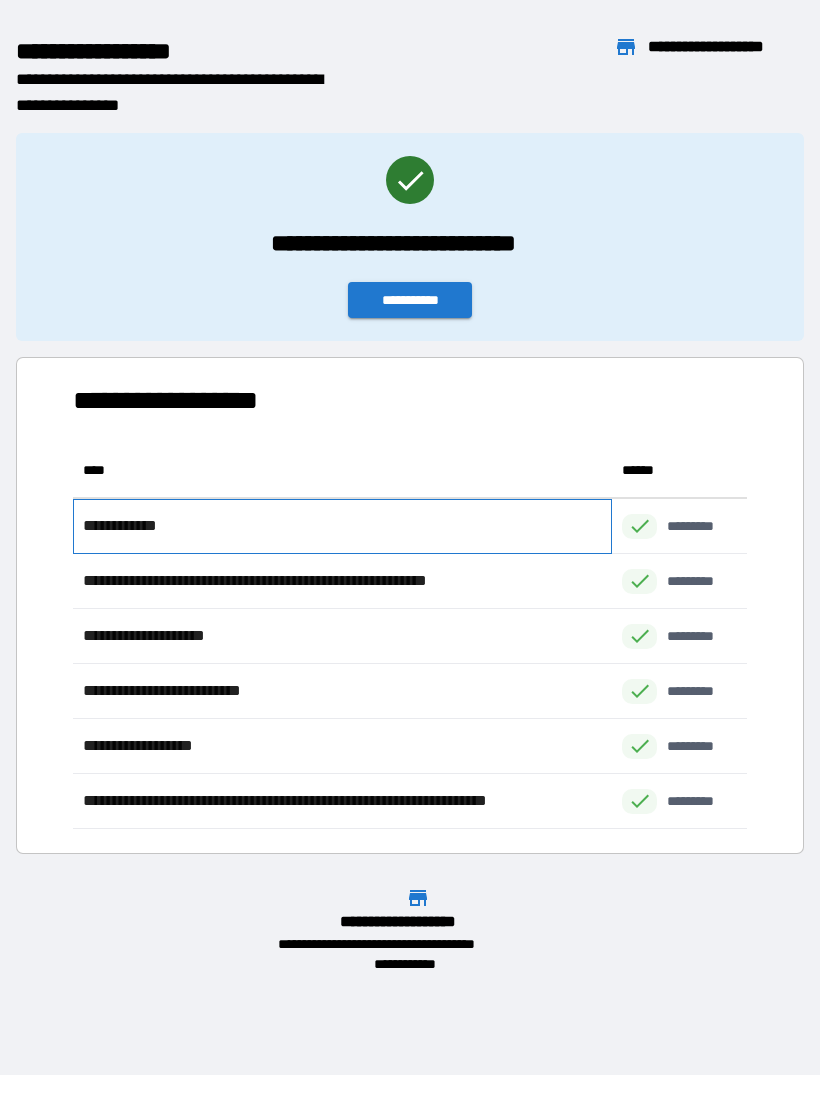 click on "**********" at bounding box center (342, 526) 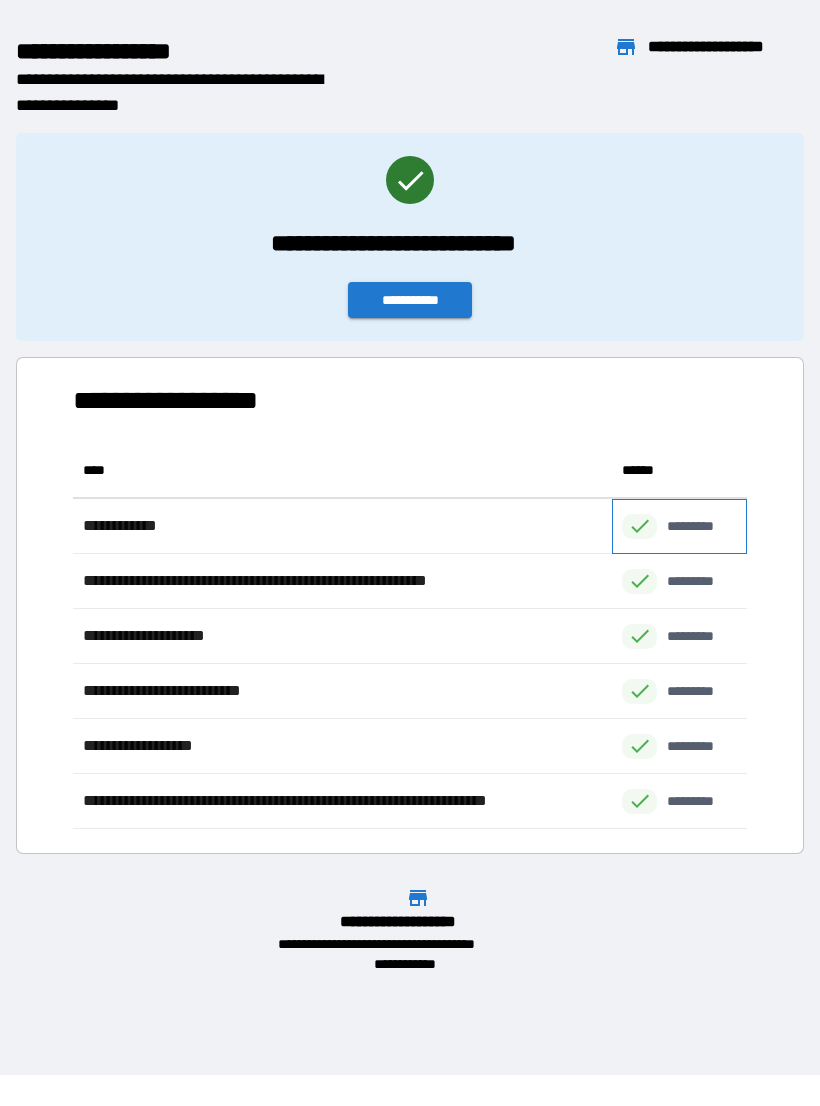 click on "*********" at bounding box center (701, 526) 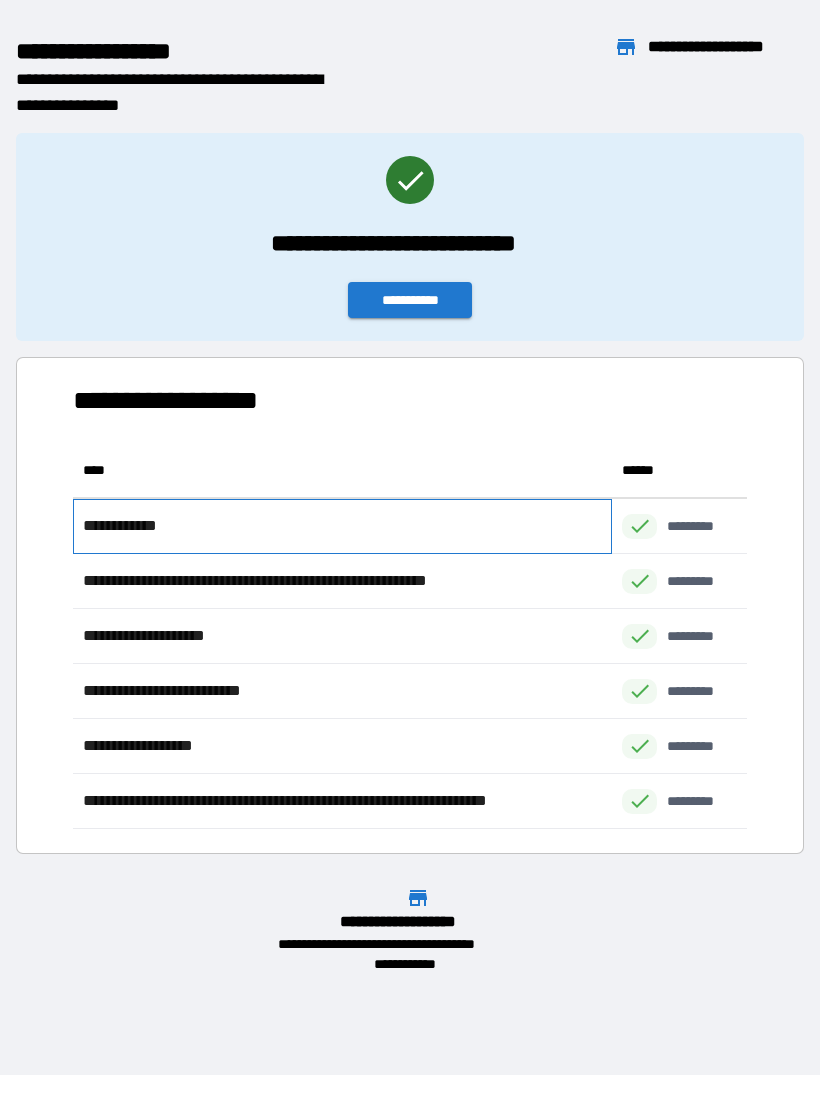 click on "**********" at bounding box center (342, 526) 